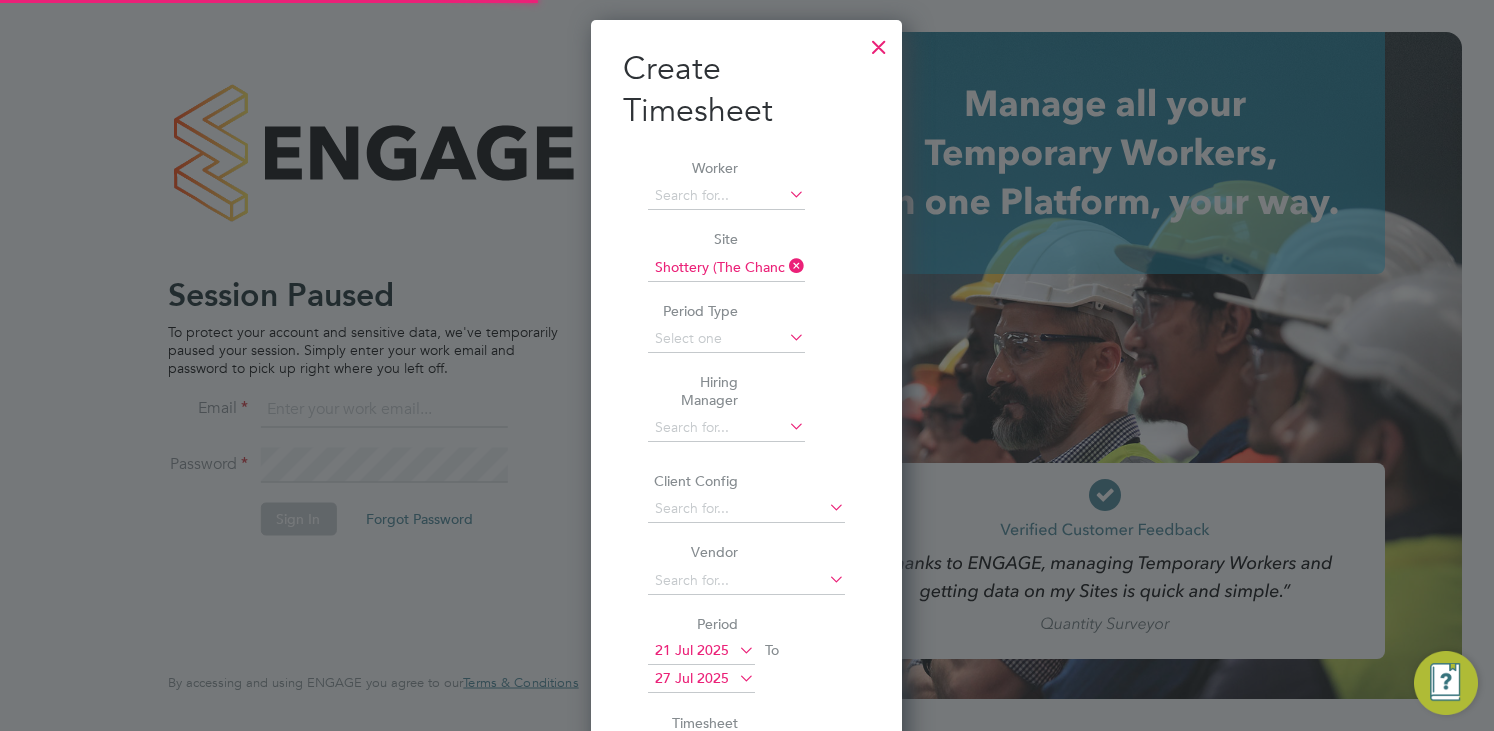 scroll, scrollTop: 0, scrollLeft: 0, axis: both 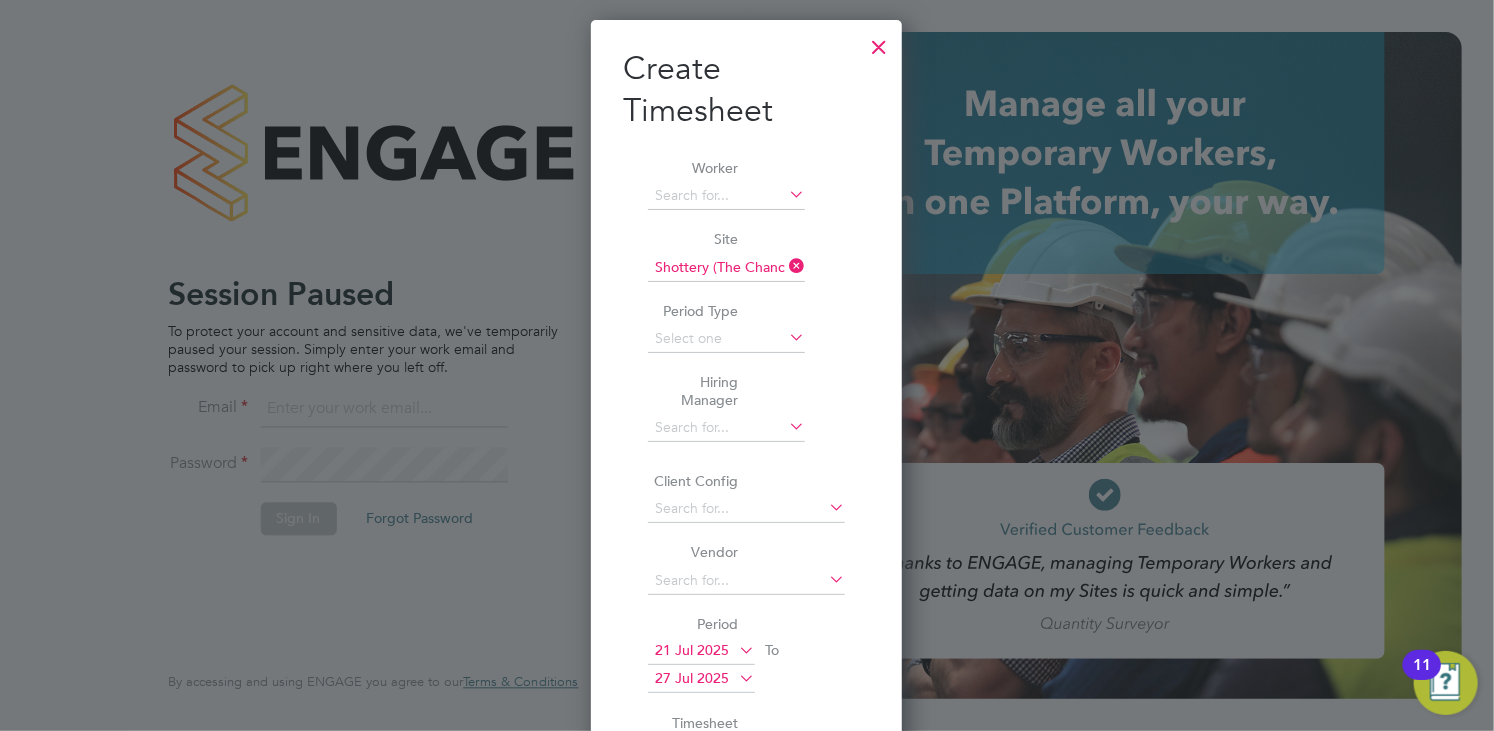 click at bounding box center [879, 42] 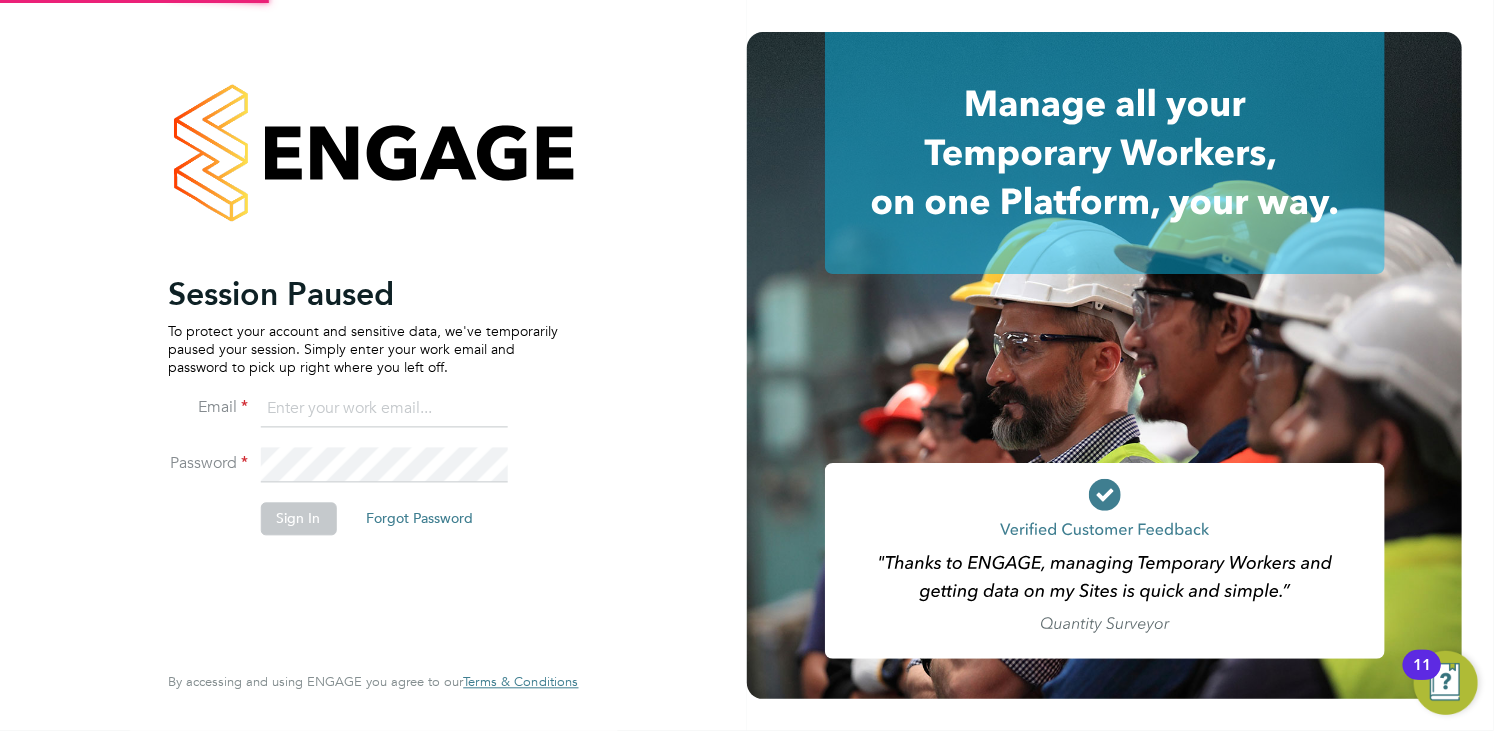 click 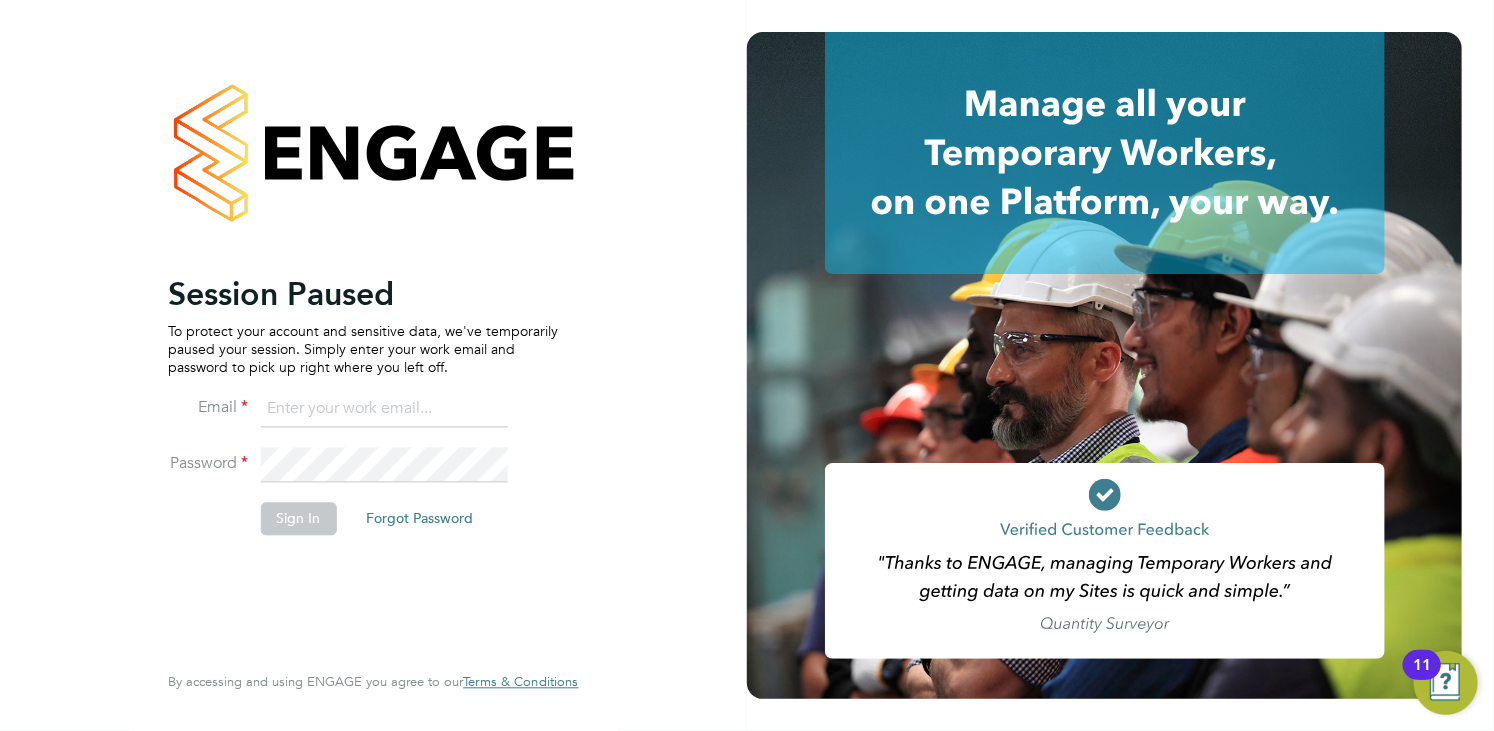 type on "[USERNAME]@[DOMAIN].co.uk" 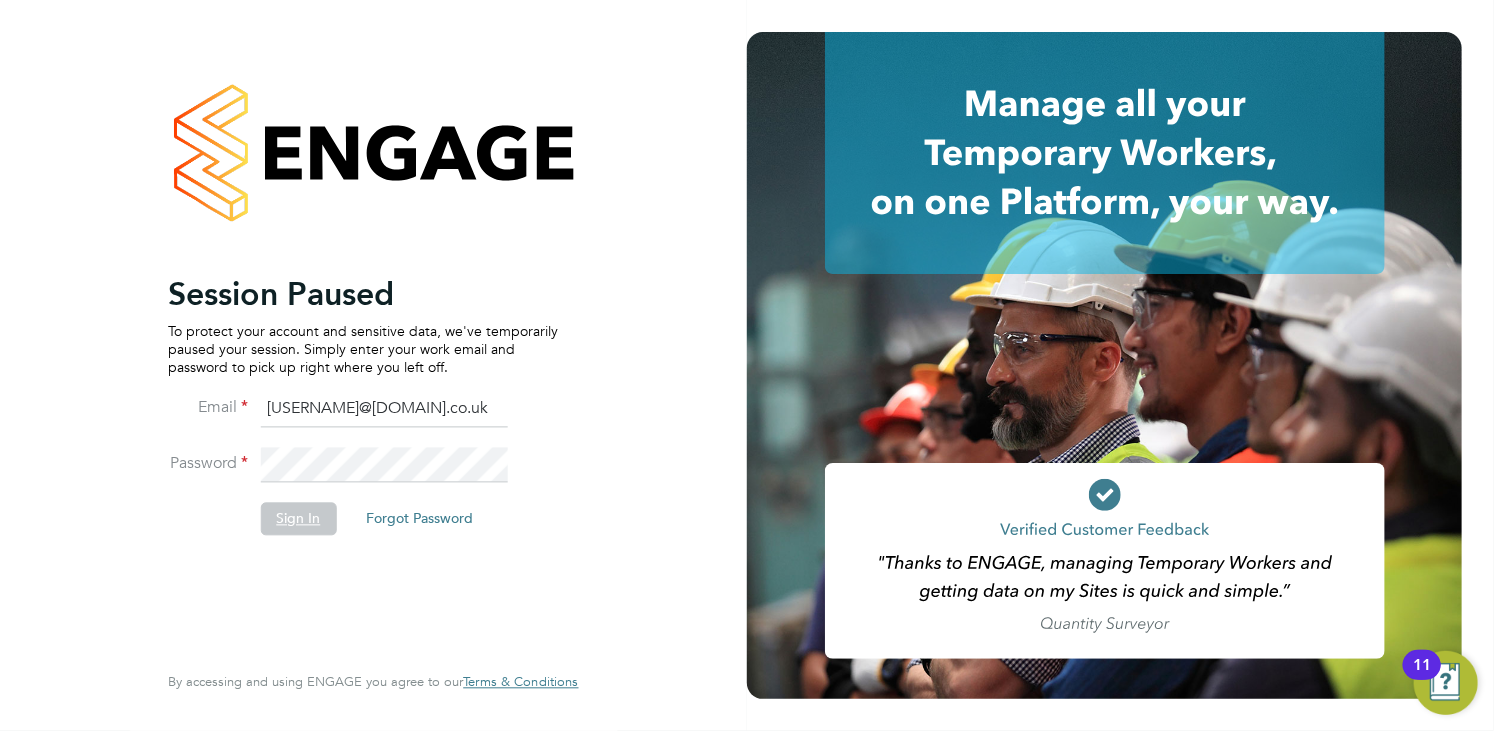 type 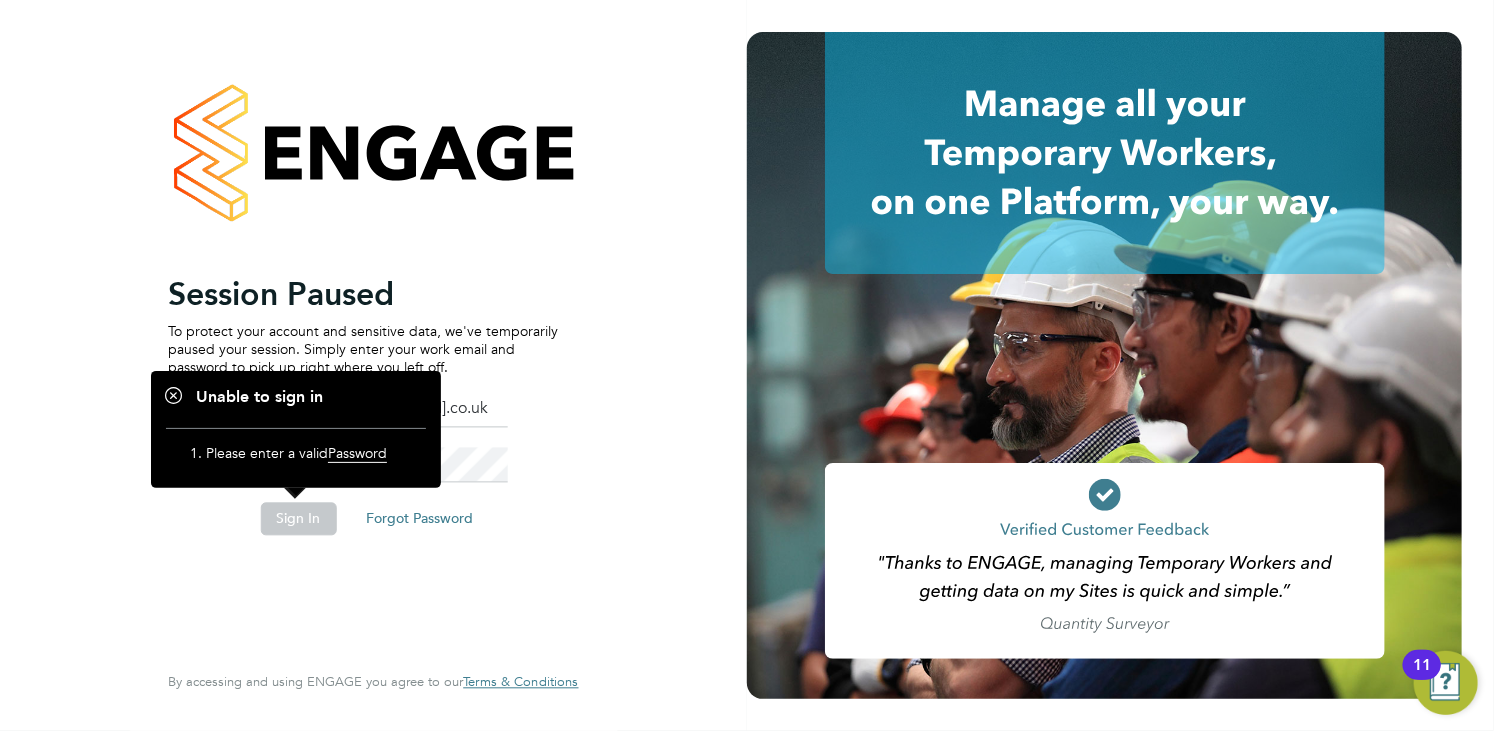 click on "Please enter a valid Password" at bounding box center (306, 458) 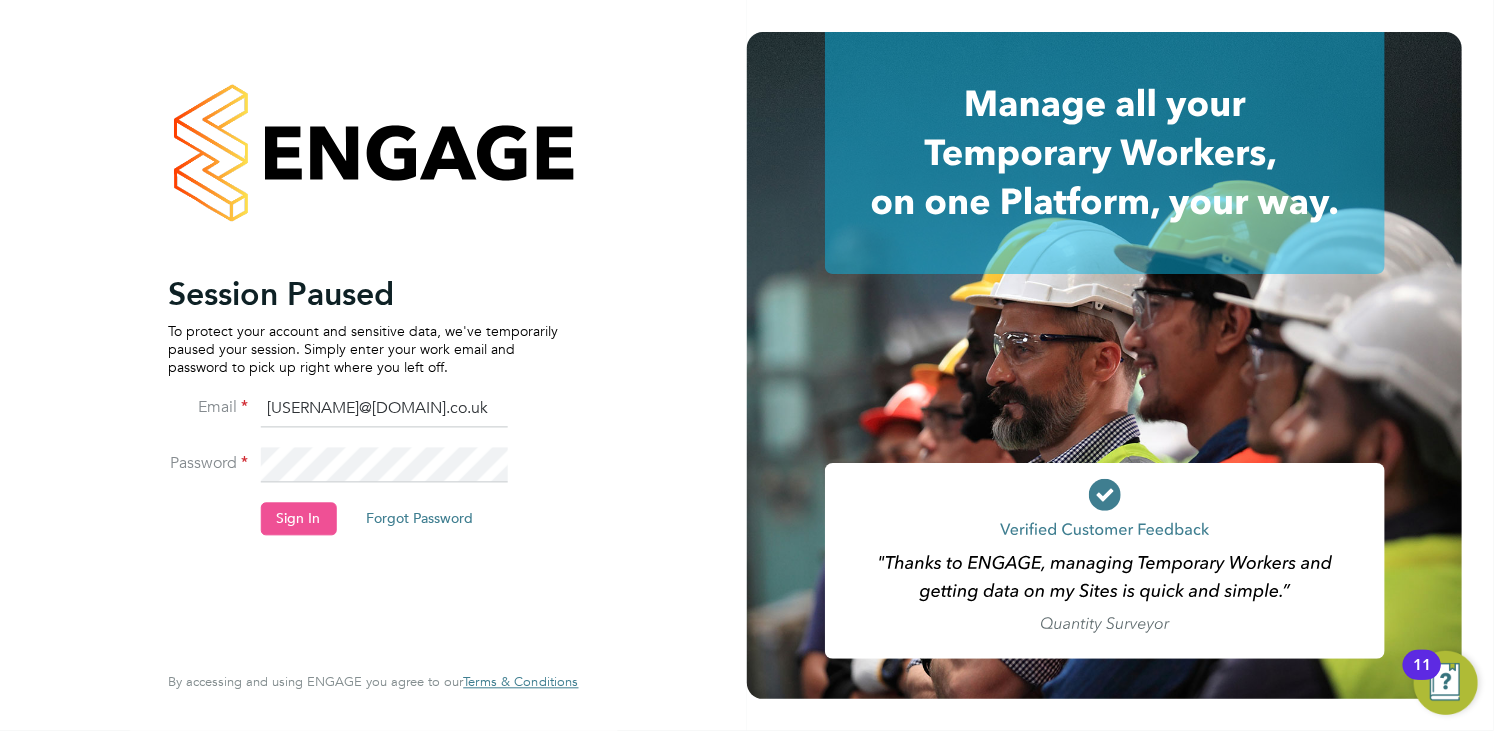 click on "Sign In" 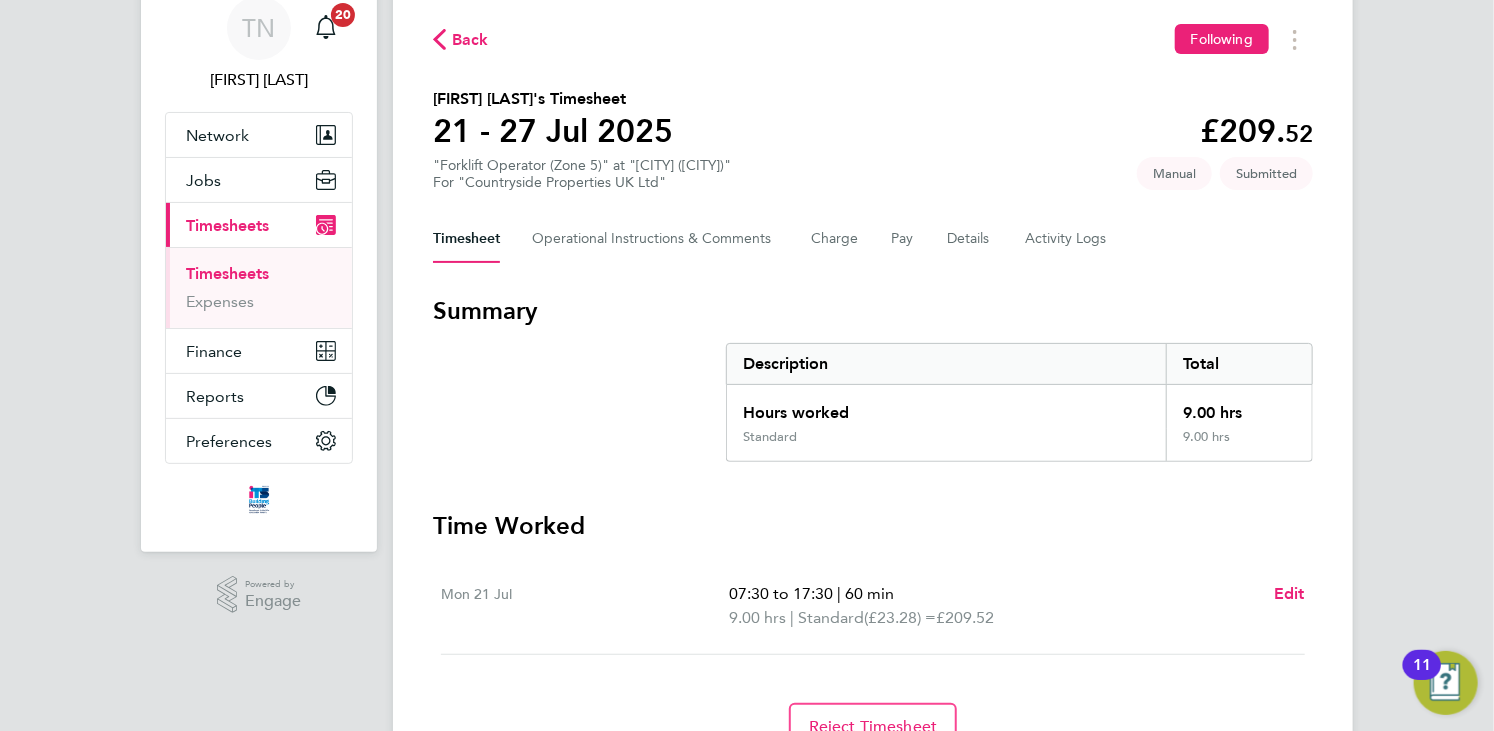scroll, scrollTop: 0, scrollLeft: 0, axis: both 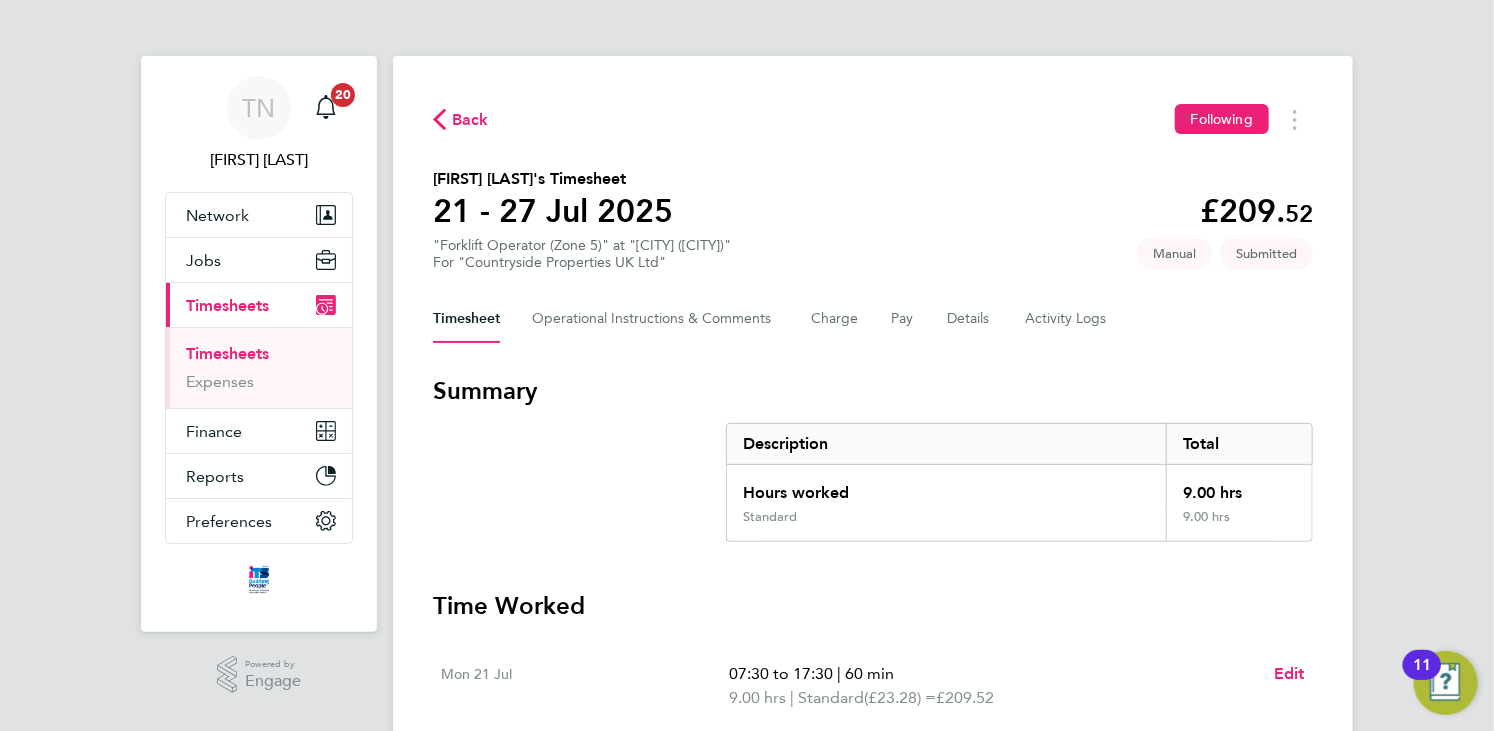click on "Back" 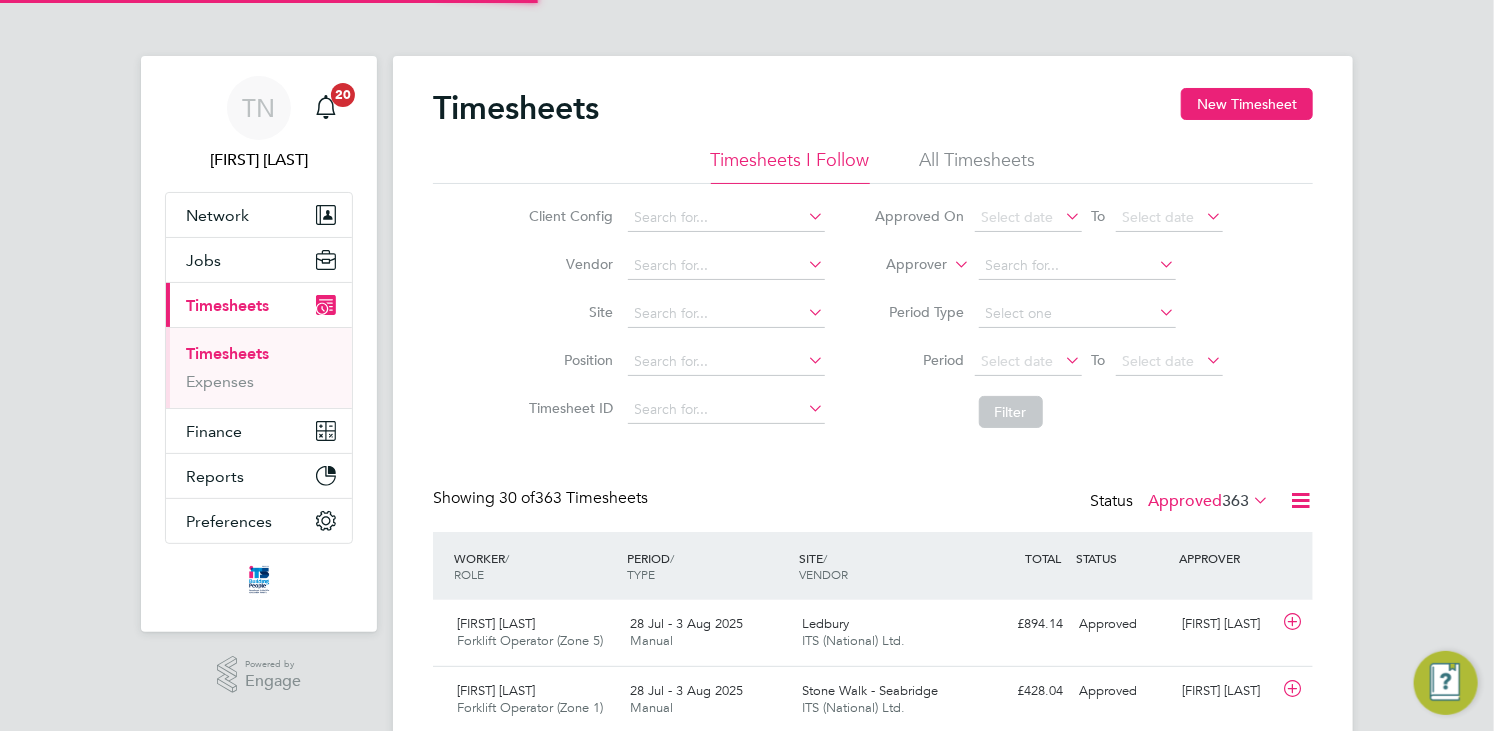 scroll, scrollTop: 9, scrollLeft: 10, axis: both 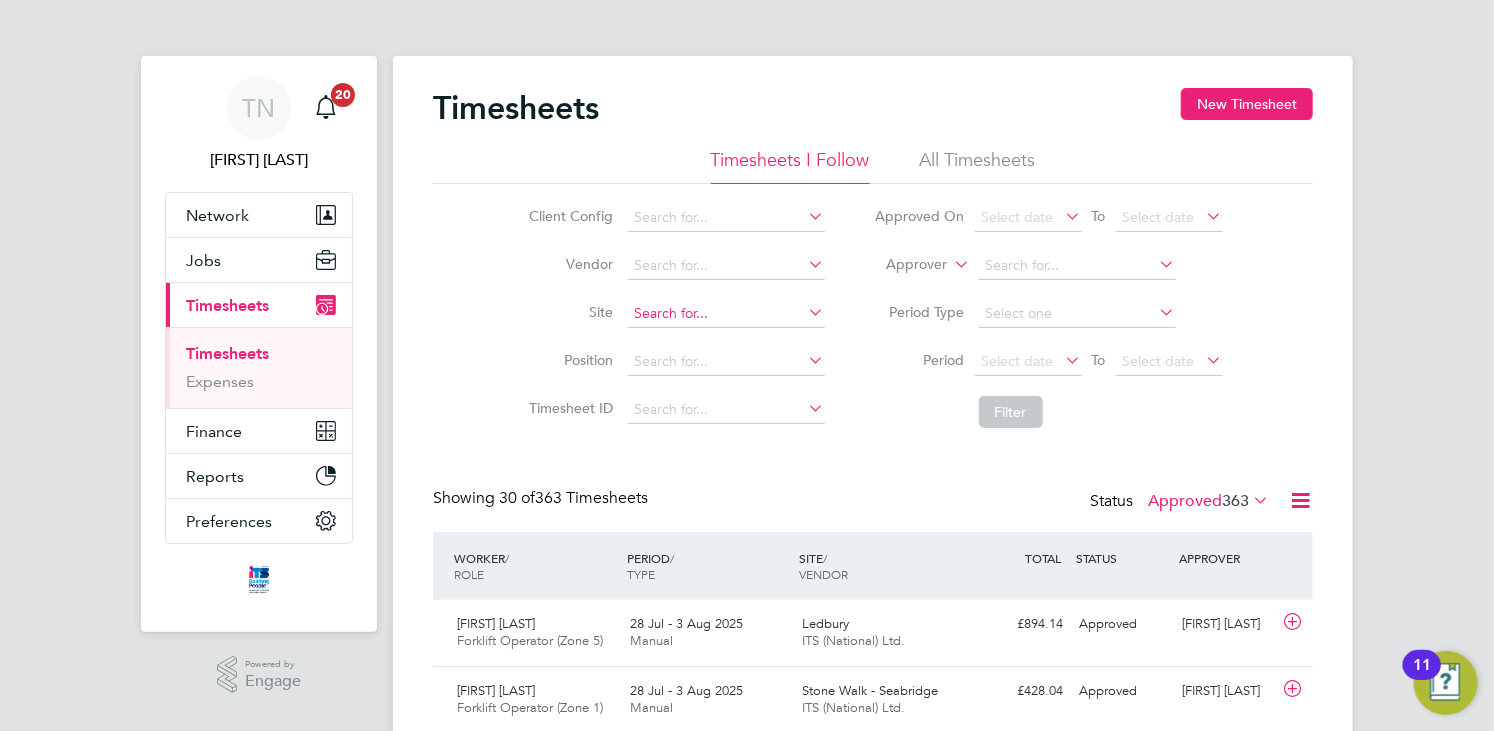 click 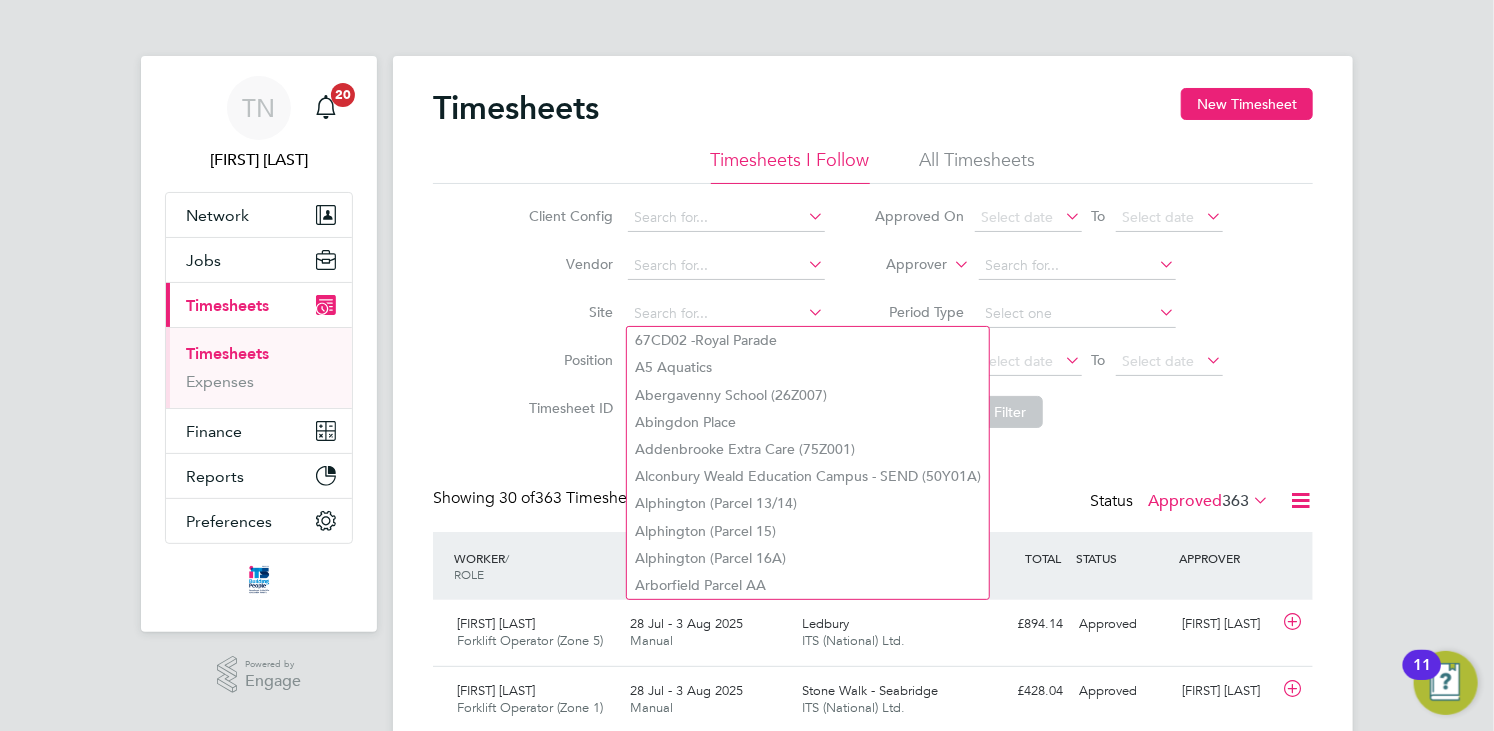 click on "Site" 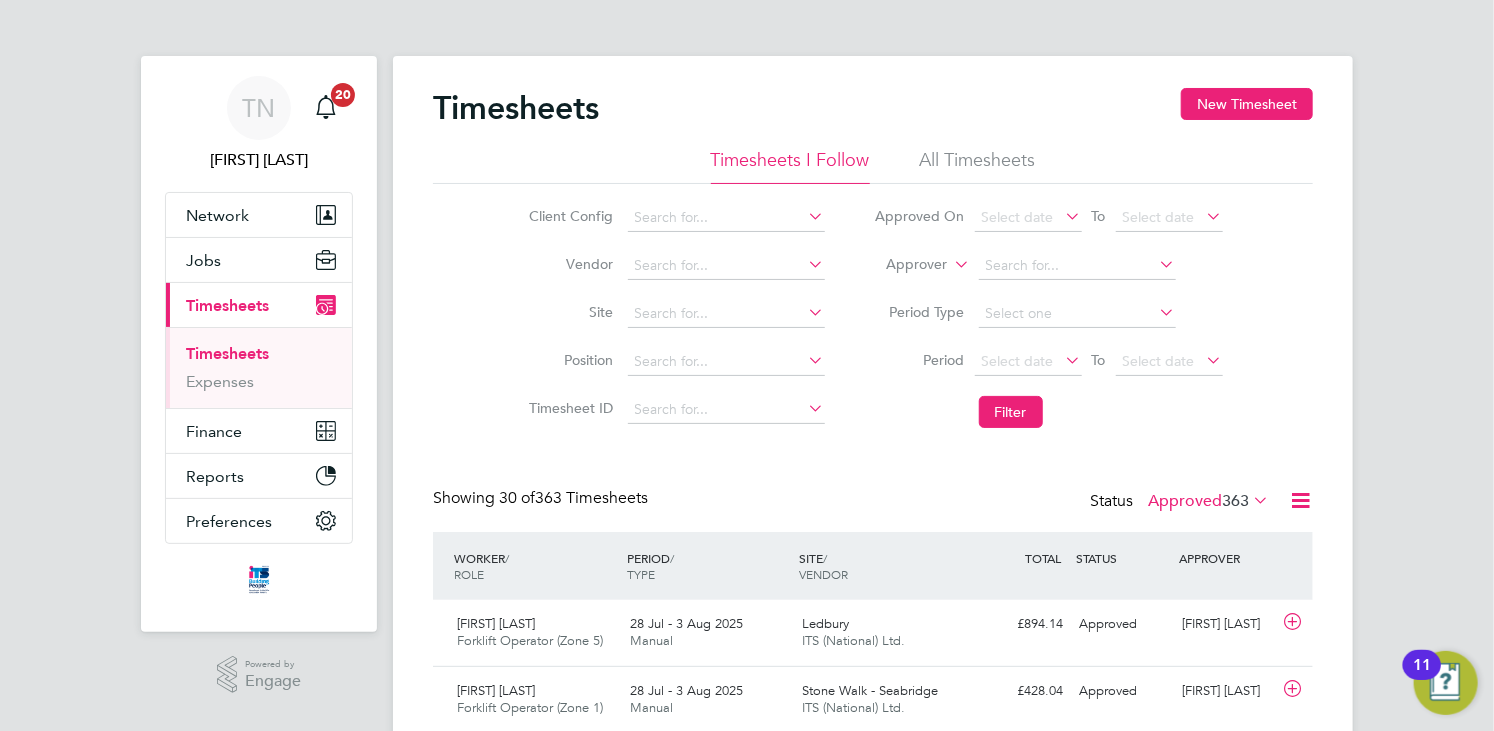 click on "Timesheets New Timesheet" 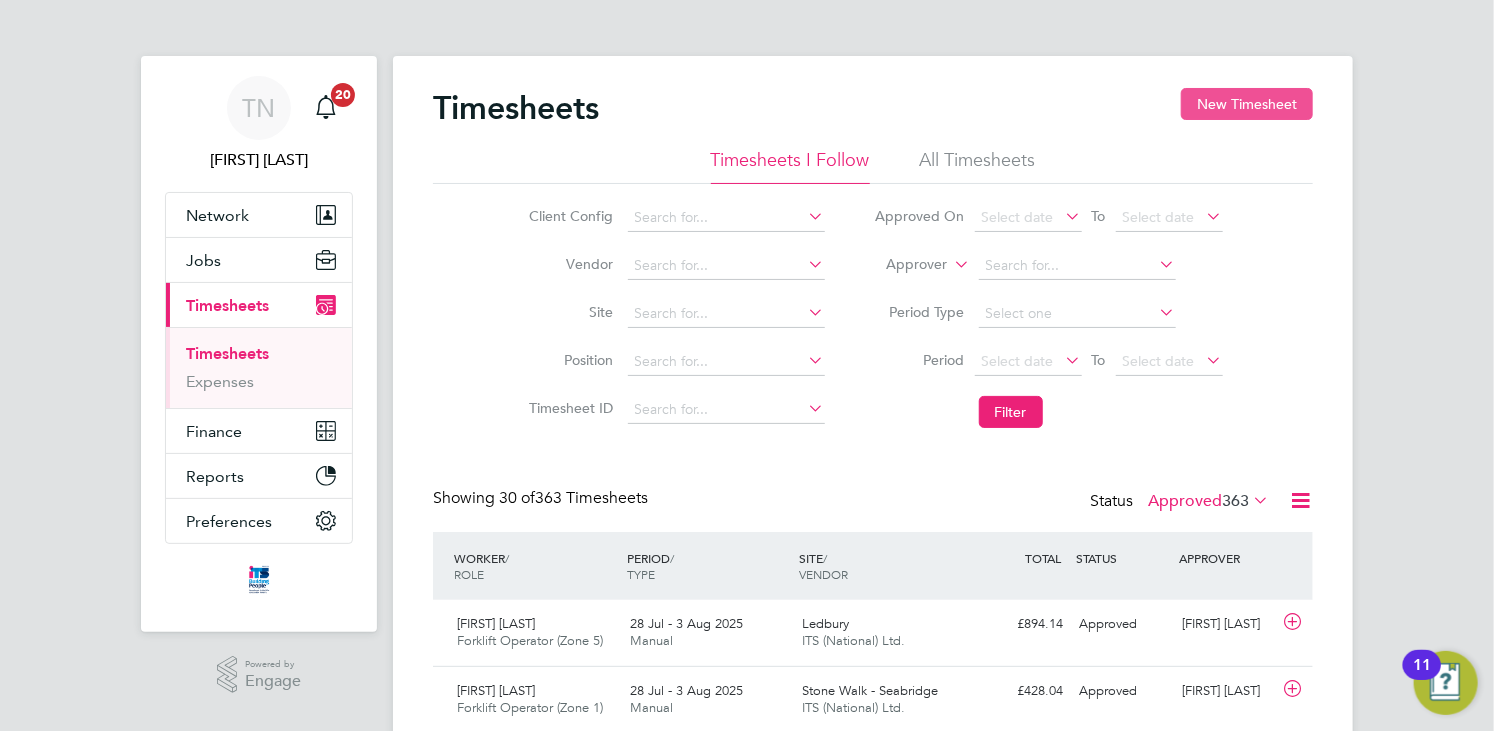 click on "New Timesheet" 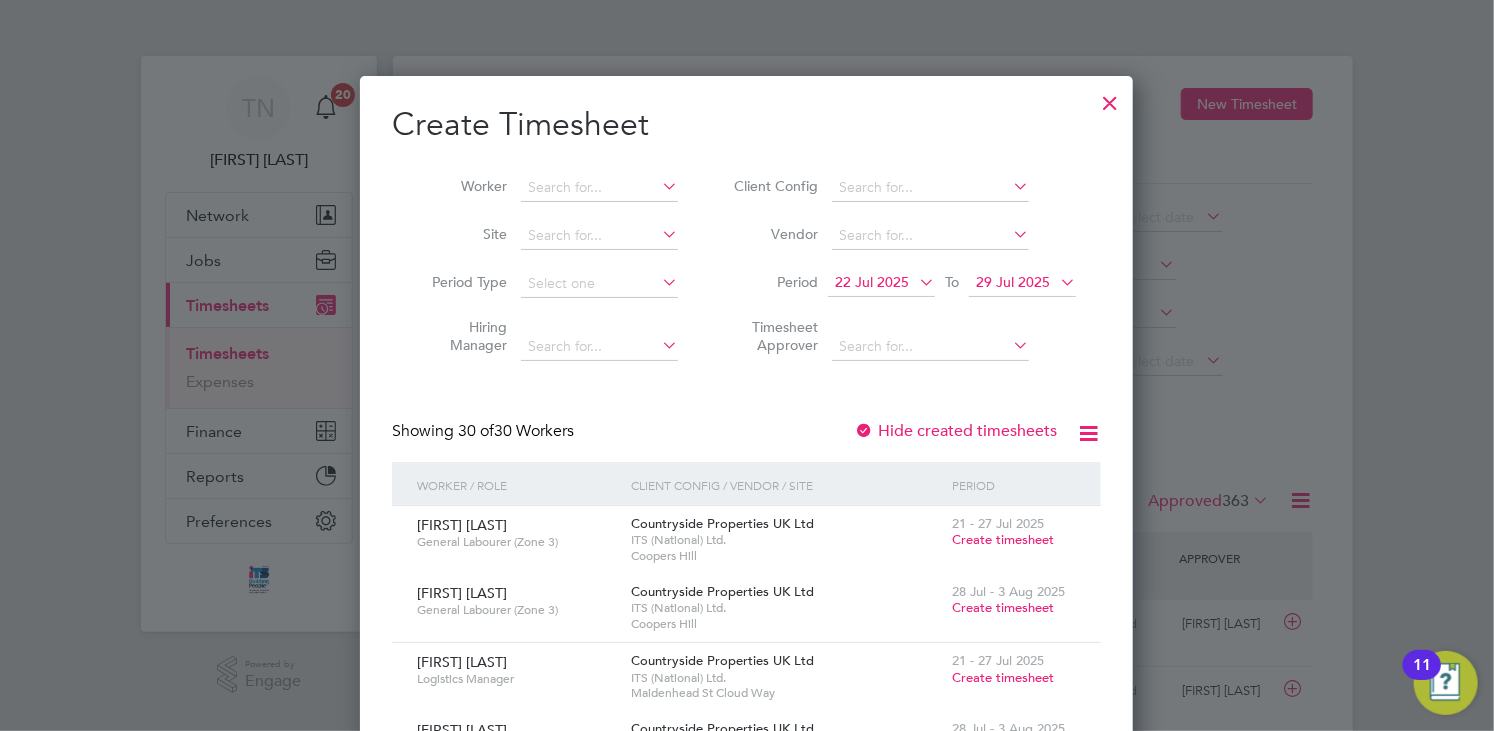 click at bounding box center (1056, 282) 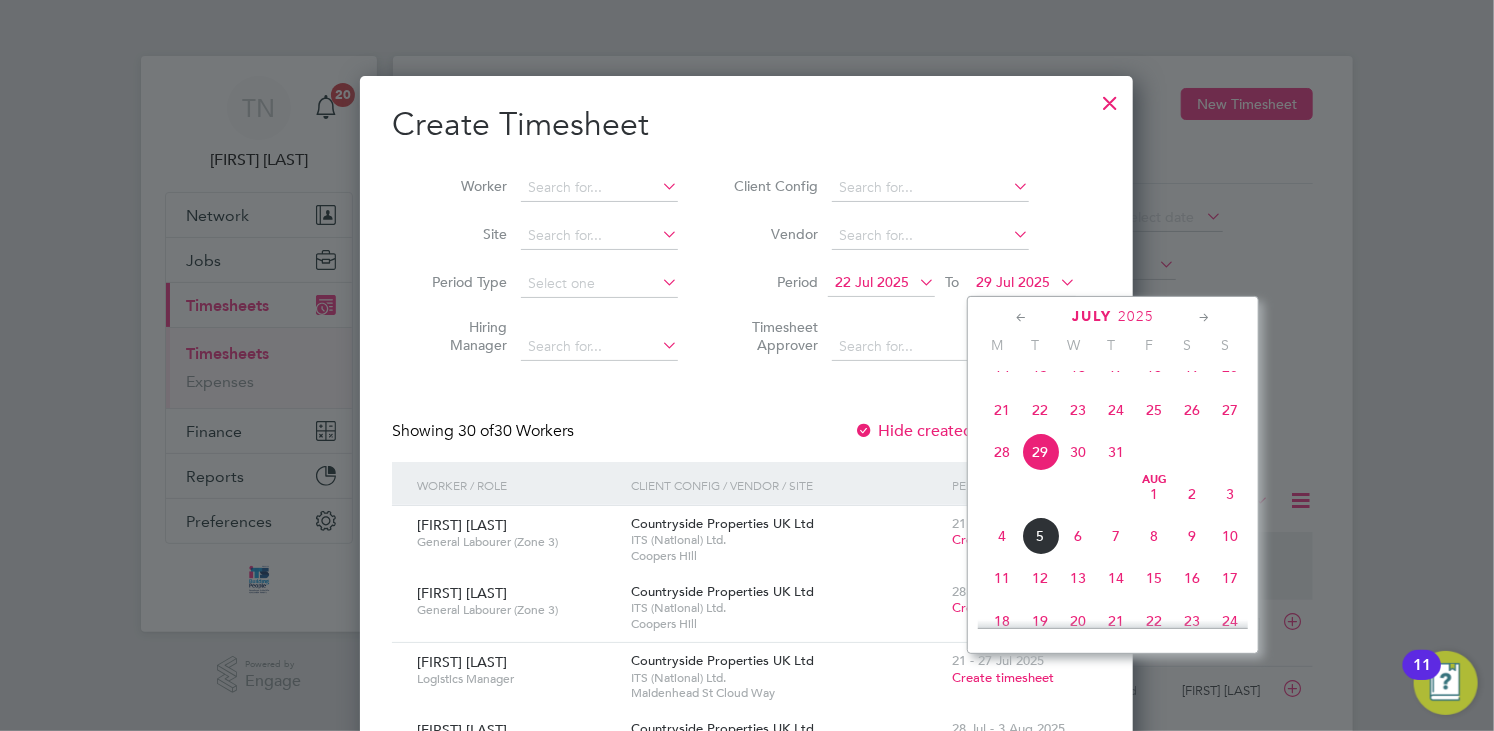 click on "July 2025 M T W T F S S   Apr 1 2 3 4 5 6 7 8 9 10 11 12 13 14 15 16 17 18 19 20 21 22 23 24 25 26 27 28 29 30               May 1 2 3 4 5 6 7 8 9 10 11 12 13 14 15 16 17 18 19 20 21 22 23 24 25 26 27 28 29 30 31               Jun 1 2 3 4 5 6 7 8 9 10 11 12 13 14 15 16 17 18 19 20 21 22 23 24 25 26 27 28 29 30               Jul 1 2 3 4 5 6 7 8 9 10 11 12 13 14 15 16 17 18 19 20 21 22 23 24 25 26 27 28 29 30 31               Aug 1 2 3 4 5 6 7 8 9 10 11 12 13 14 15 16 17 18 19 20 21 22 23 24 25 26 27 28 29 30 31 Sep 1 2 3 4 5 6 7 8 9 10 11 12 13 14 15 16 17 18 19 20 21 22 23 24 25 26 27 28 29 30     Oct 1 2 3 4 5 6 7 8 9 10 11 12 13 14 15 16 17 18 19 20 21 22 23 24 25 26 27 28 29 30 31" 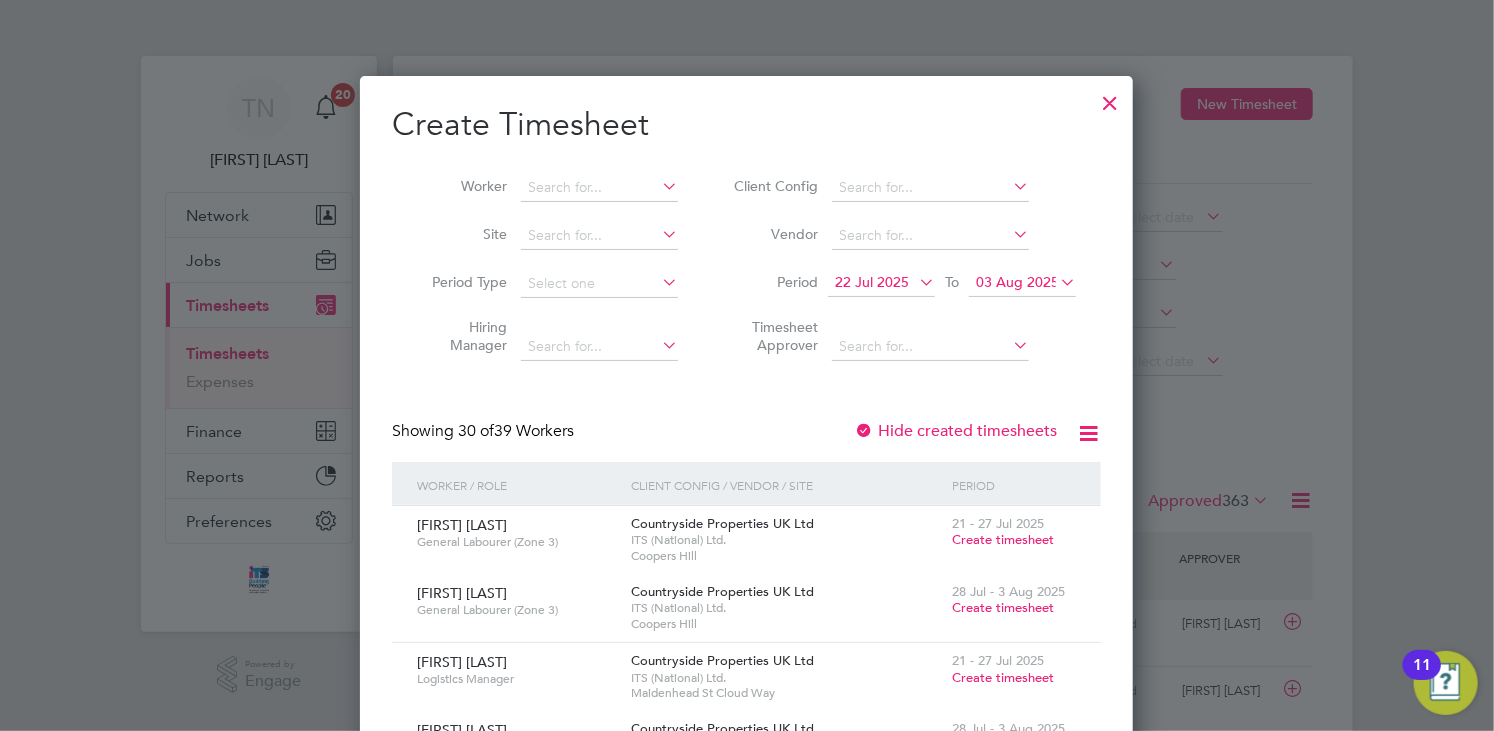 click on "22 Jul 2025" at bounding box center (872, 282) 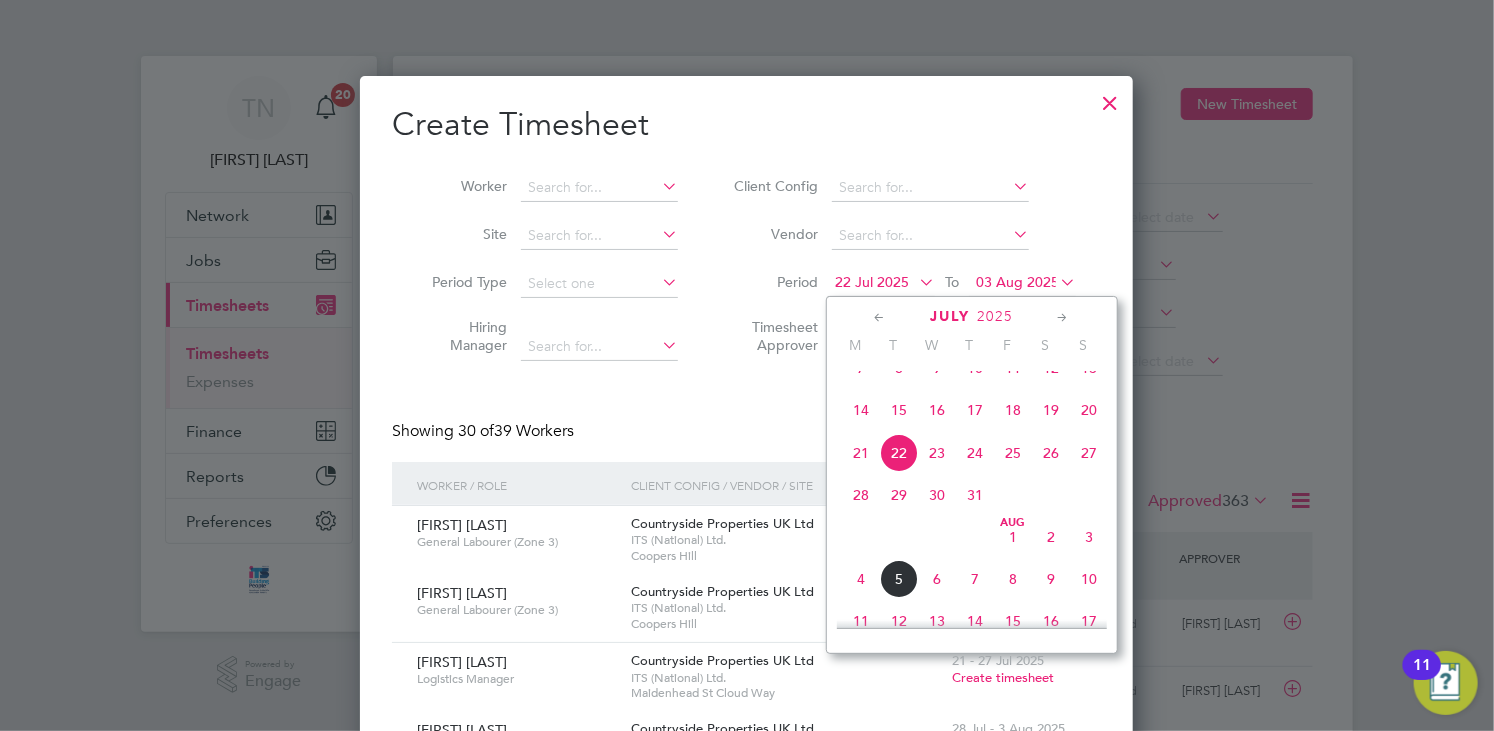 click on "28" 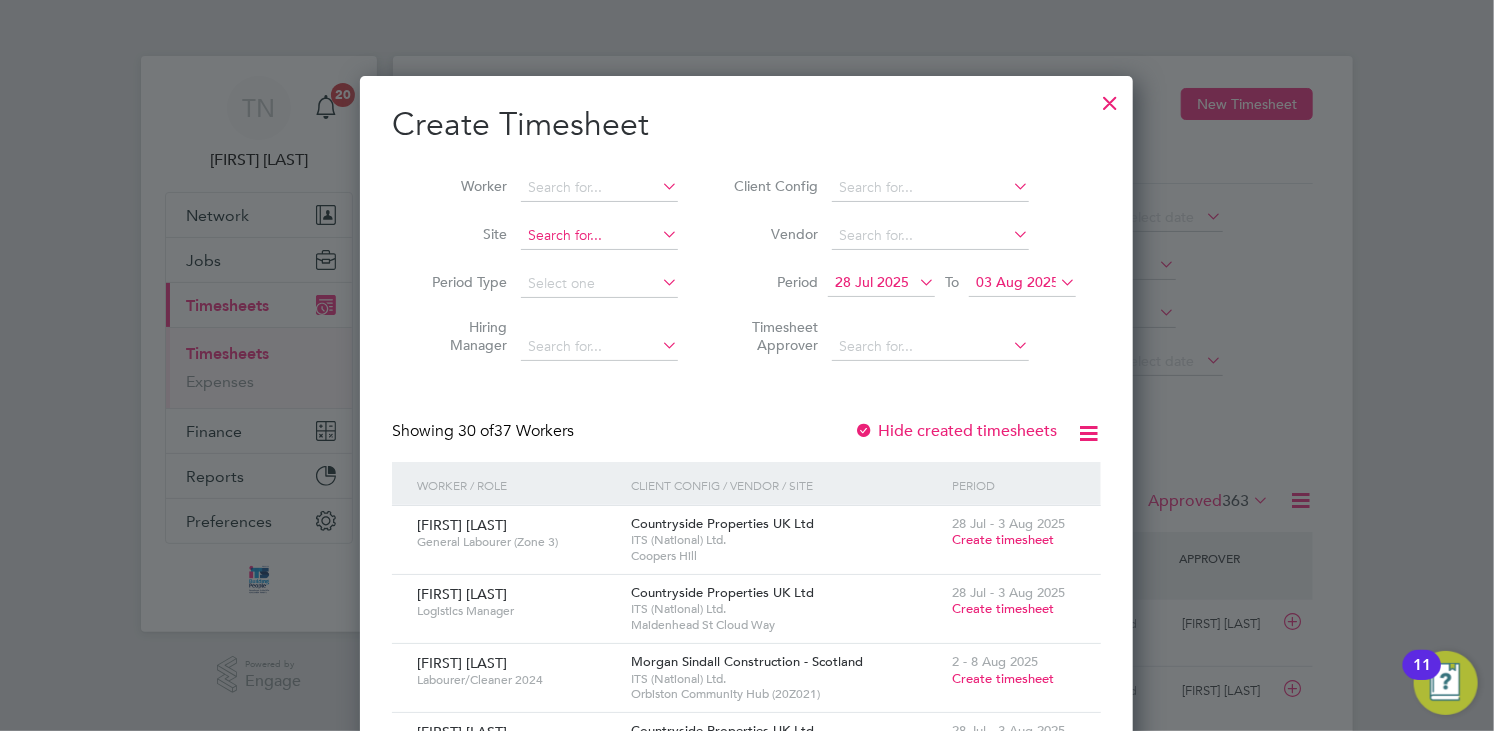 click at bounding box center [599, 236] 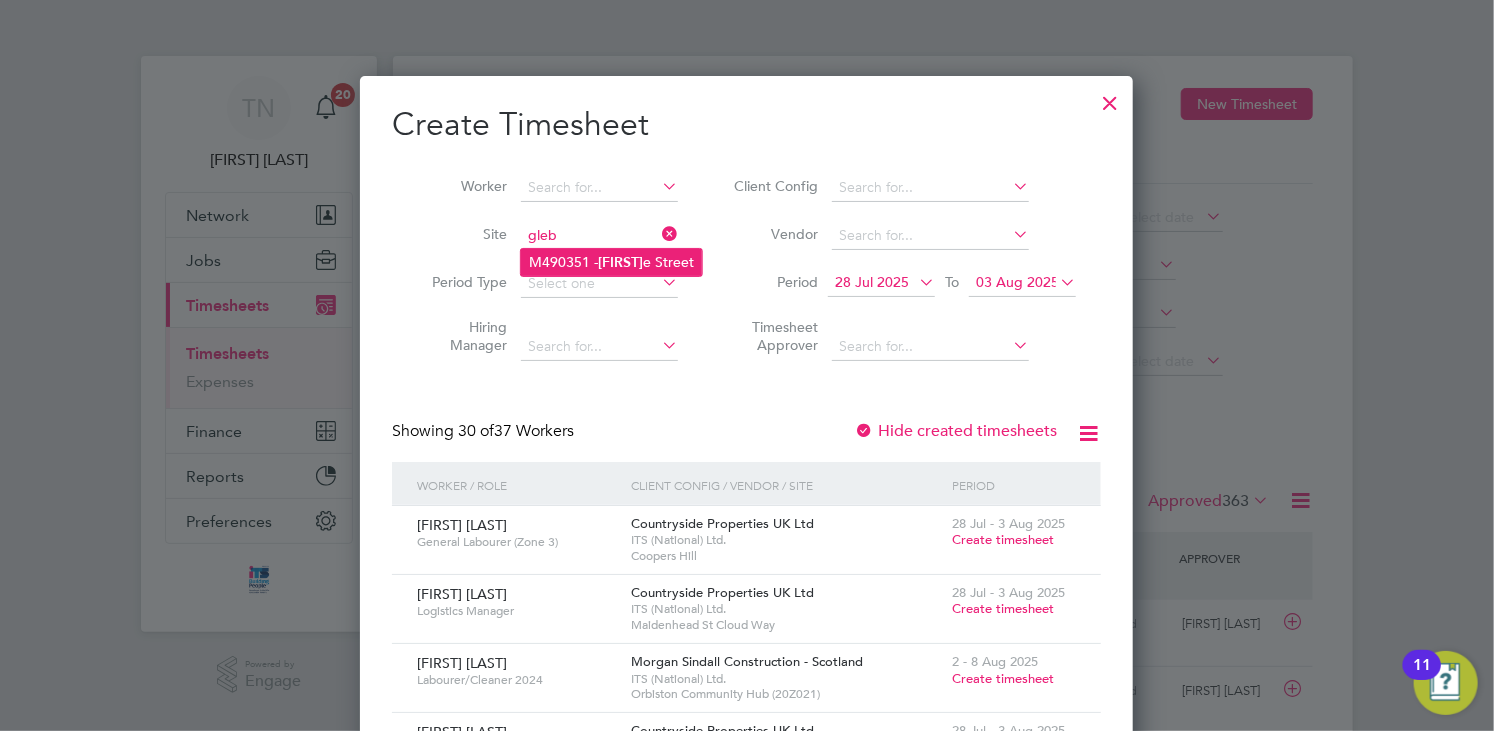 click on "M490351 -  [FIRST] [LAST]" 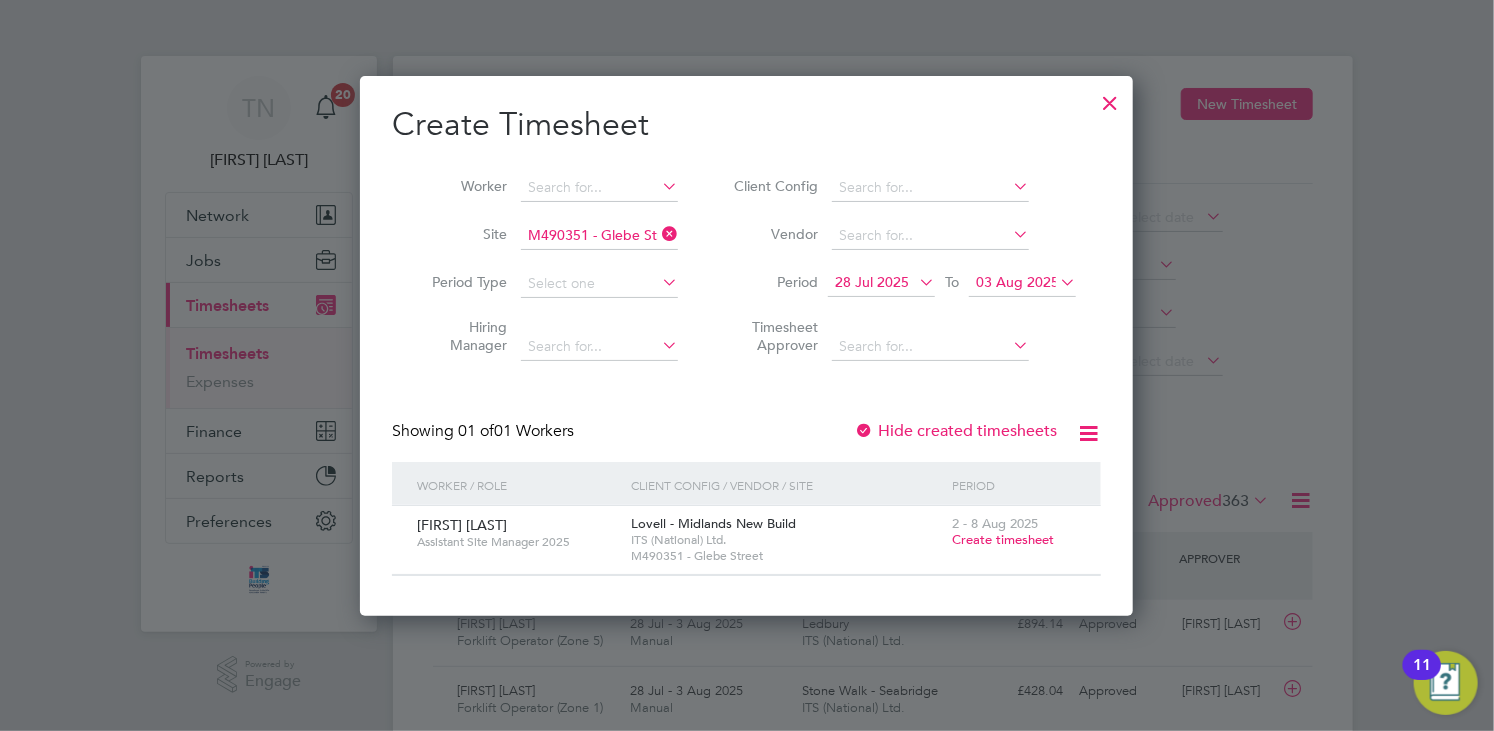 click on "Create timesheet" at bounding box center (1003, 539) 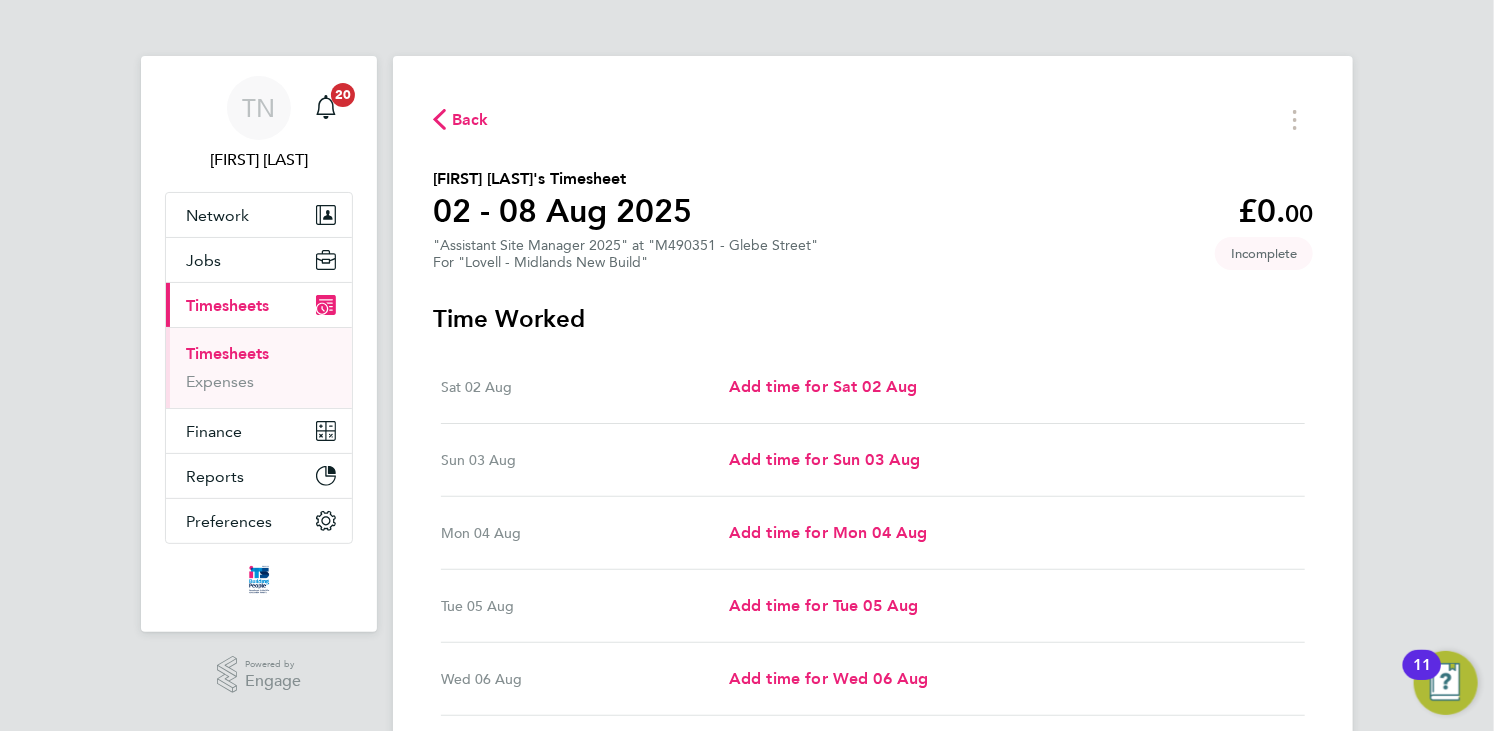 click on "Back" 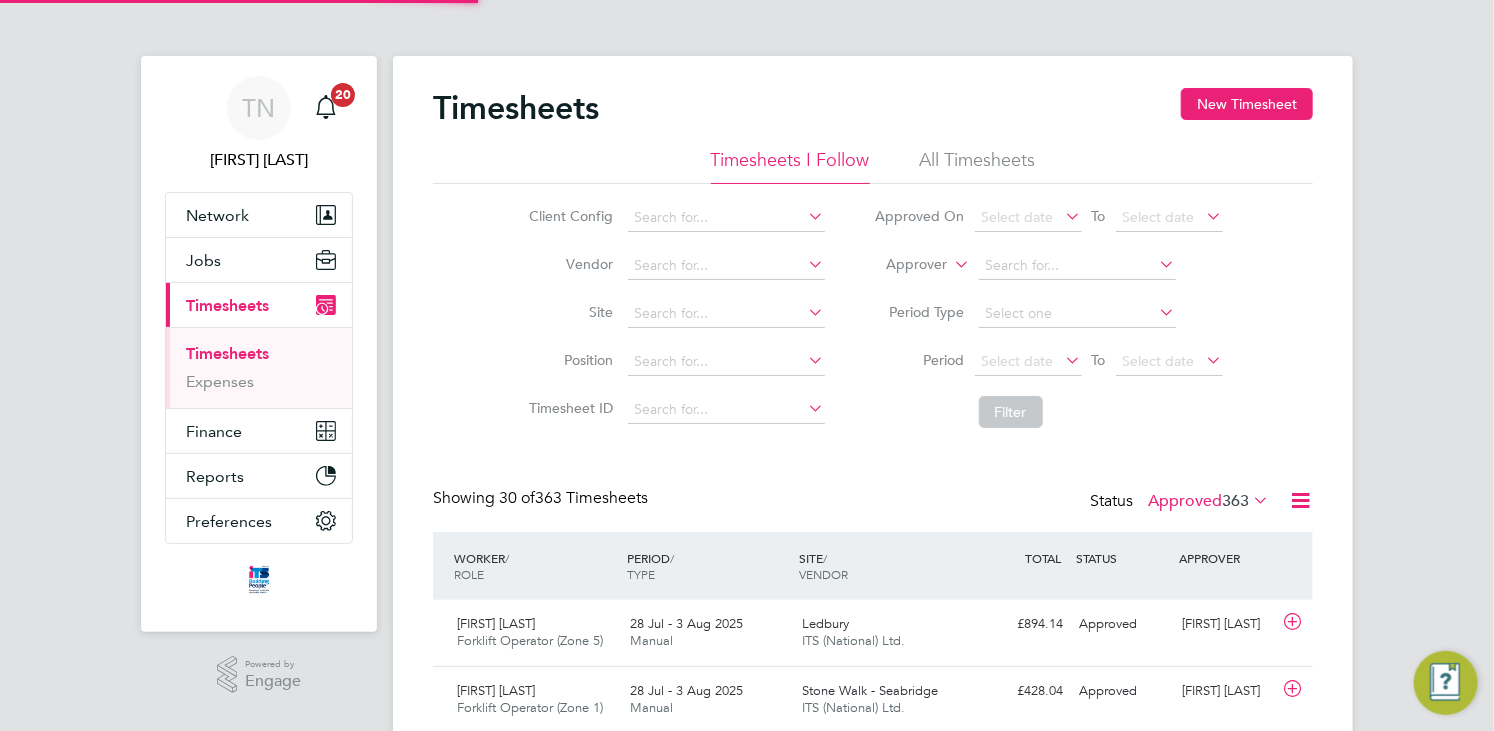scroll, scrollTop: 9, scrollLeft: 10, axis: both 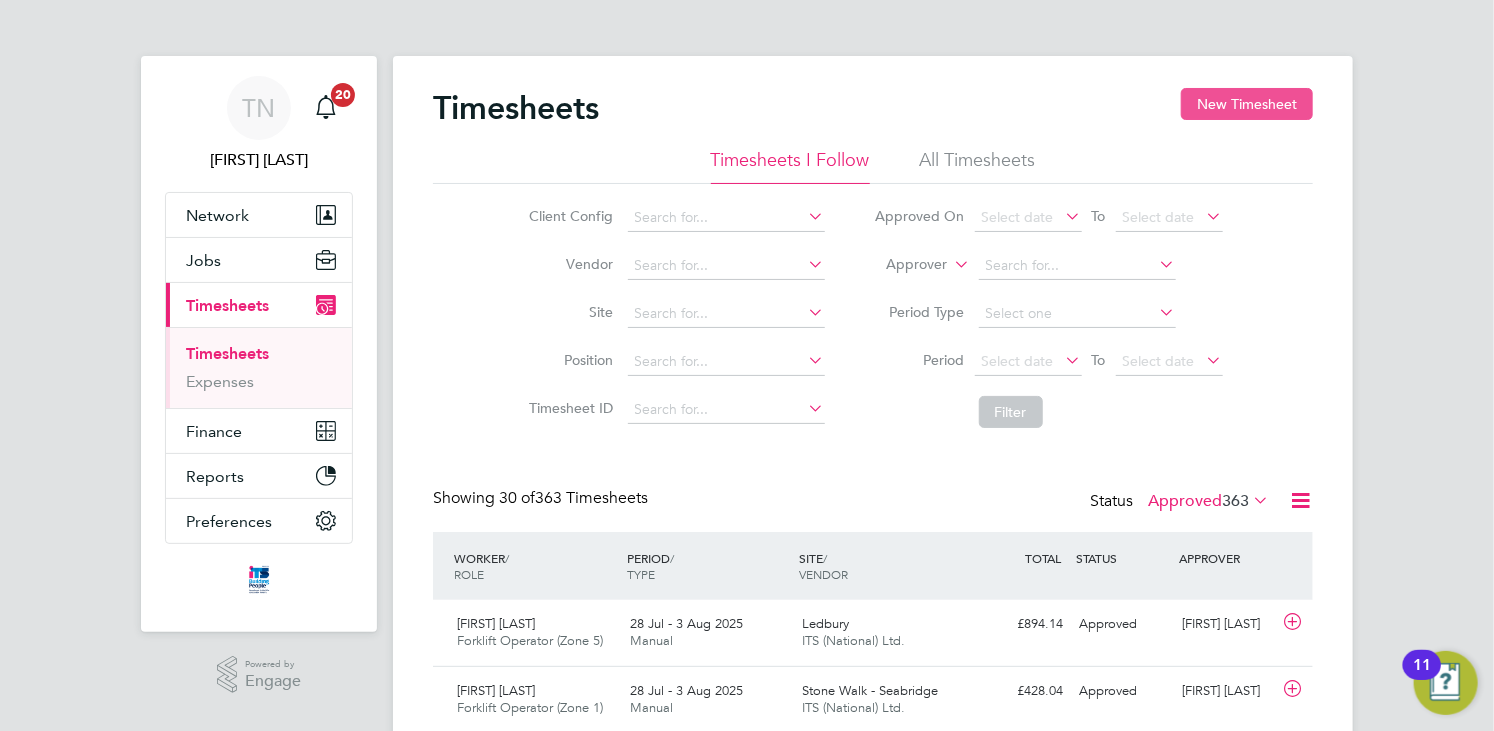 click on "New Timesheet" 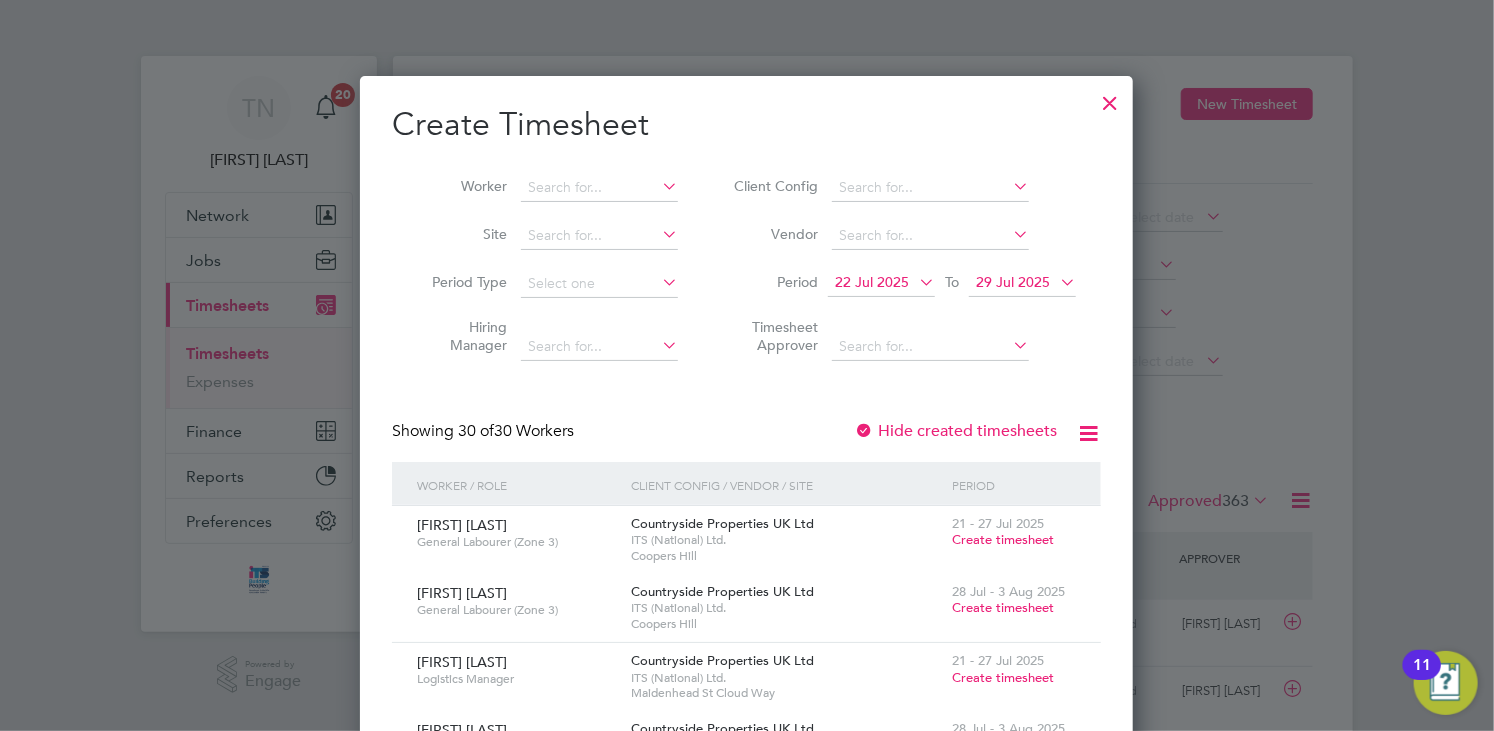 click on "29 Jul 2025" at bounding box center [1013, 282] 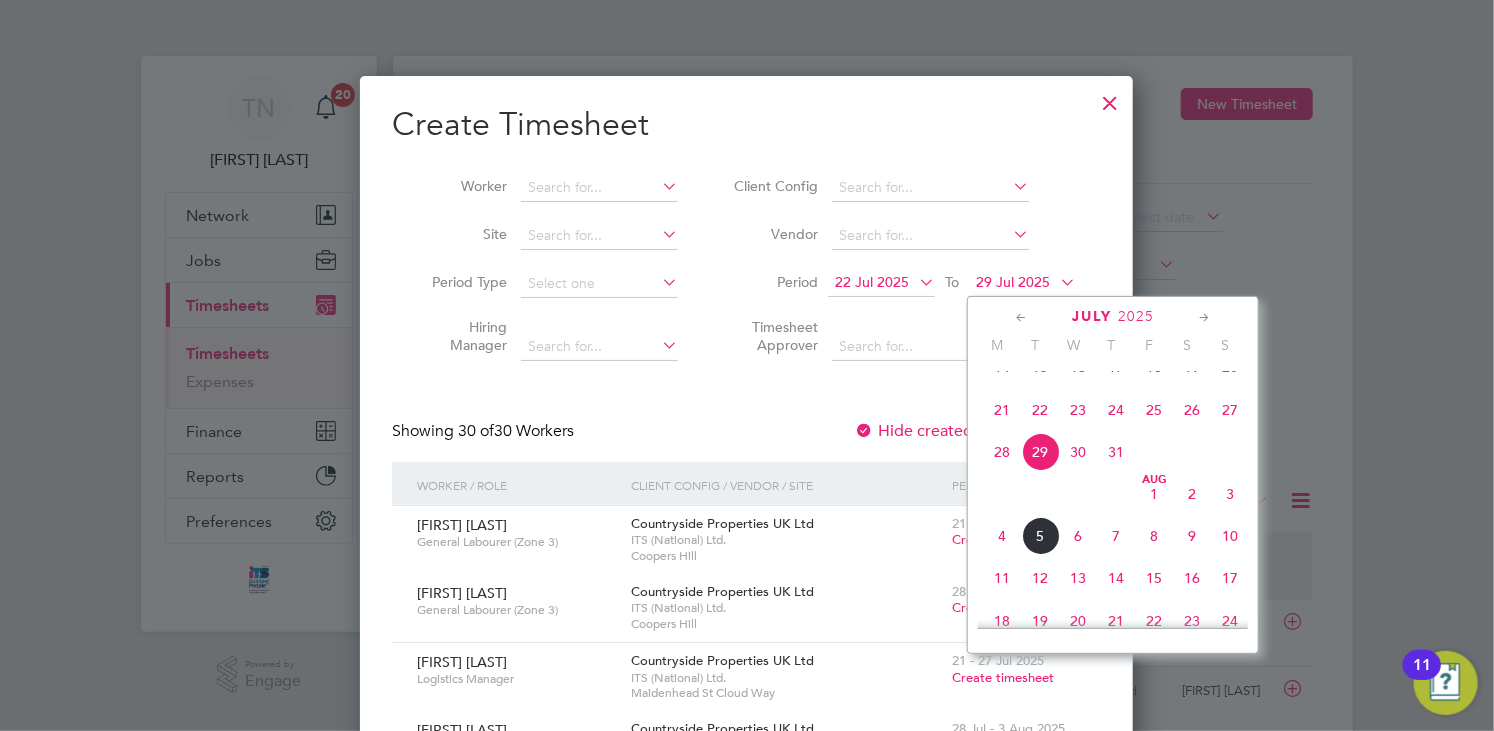 click on "3" 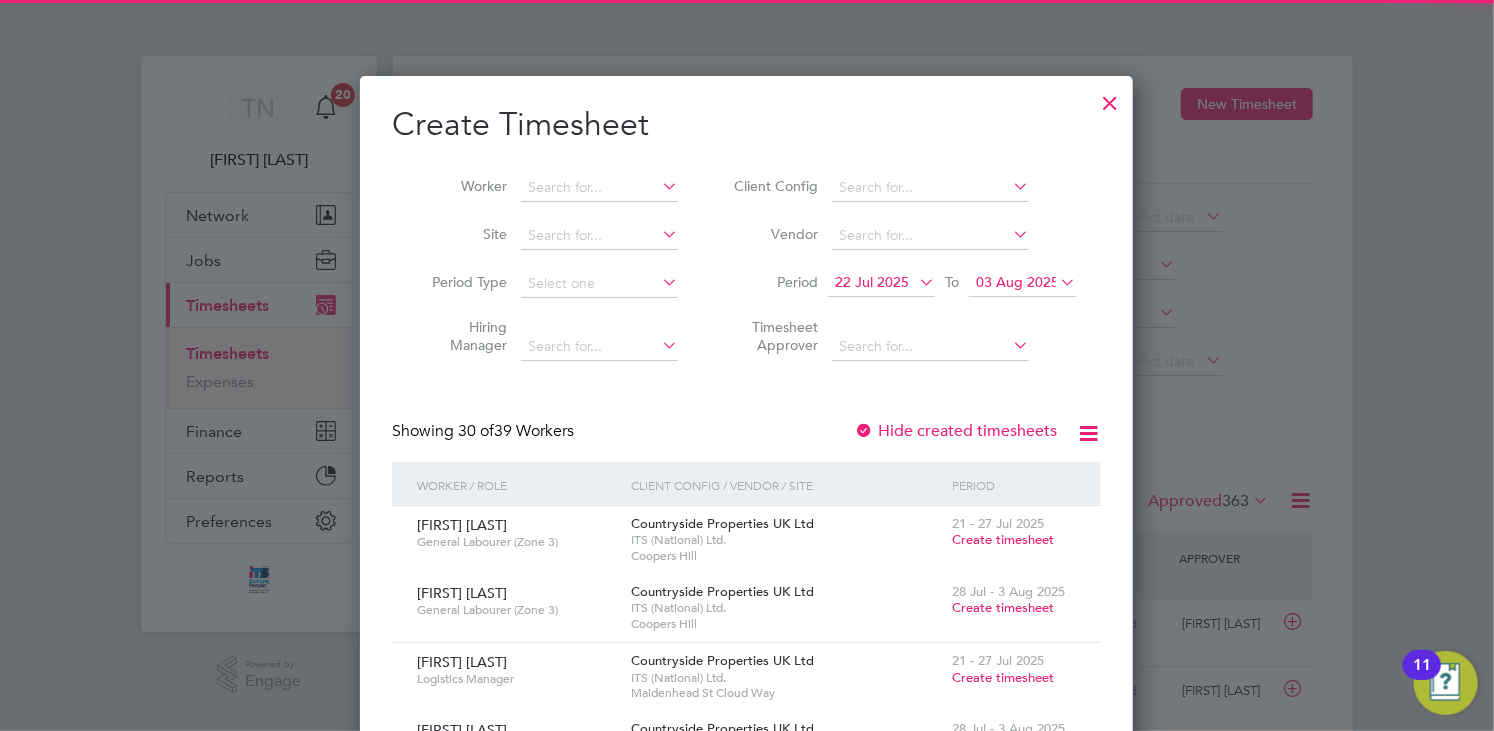 click on "22 Jul 2025" at bounding box center (881, 283) 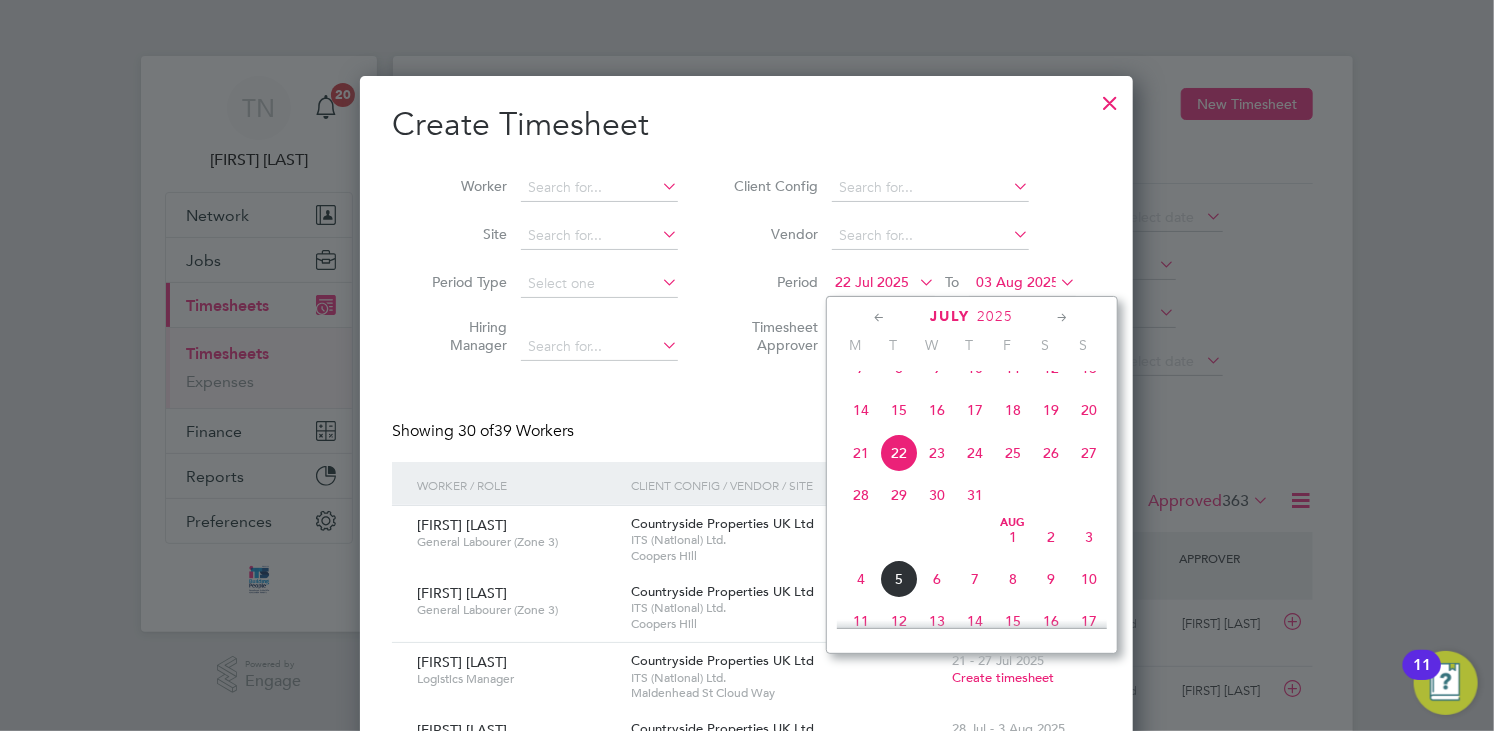 click on "28" 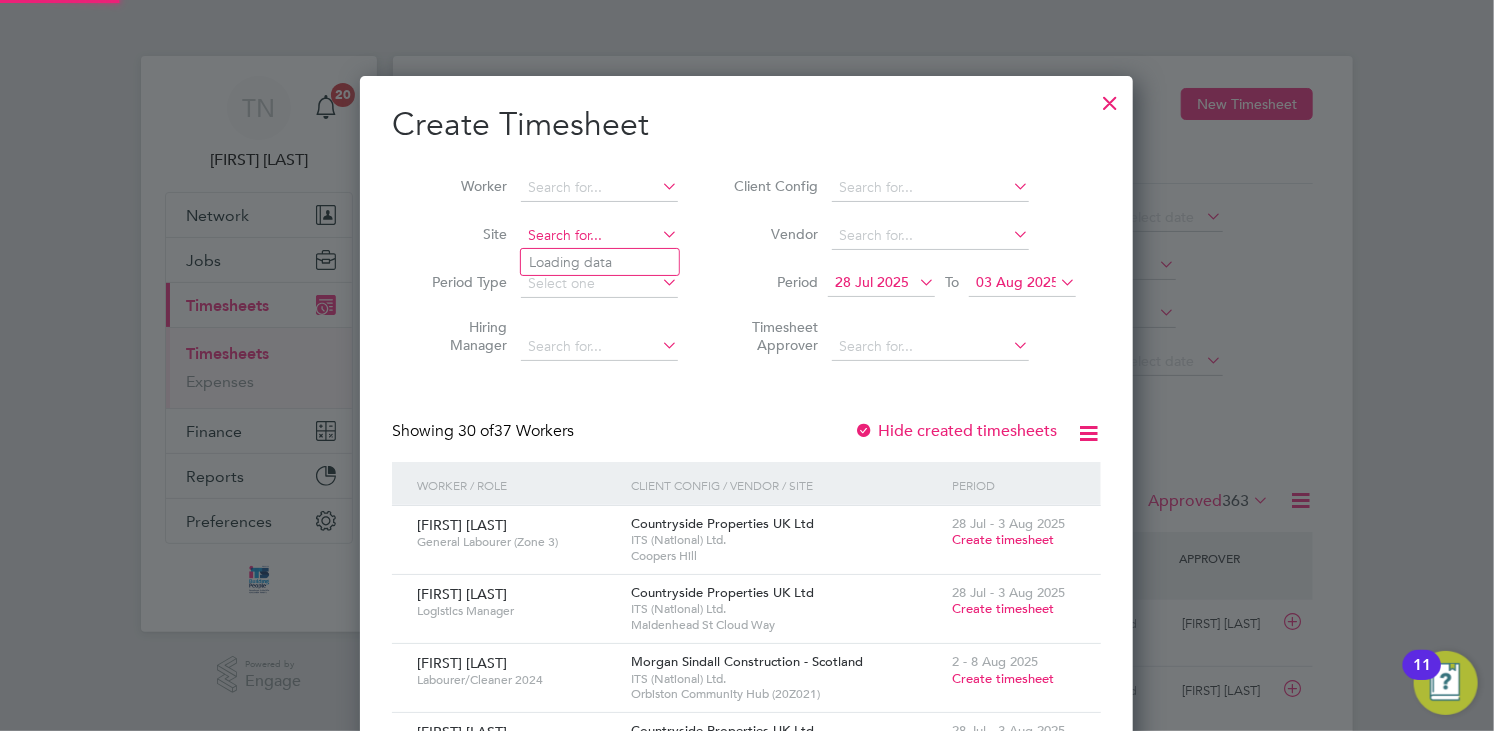 click at bounding box center [599, 236] 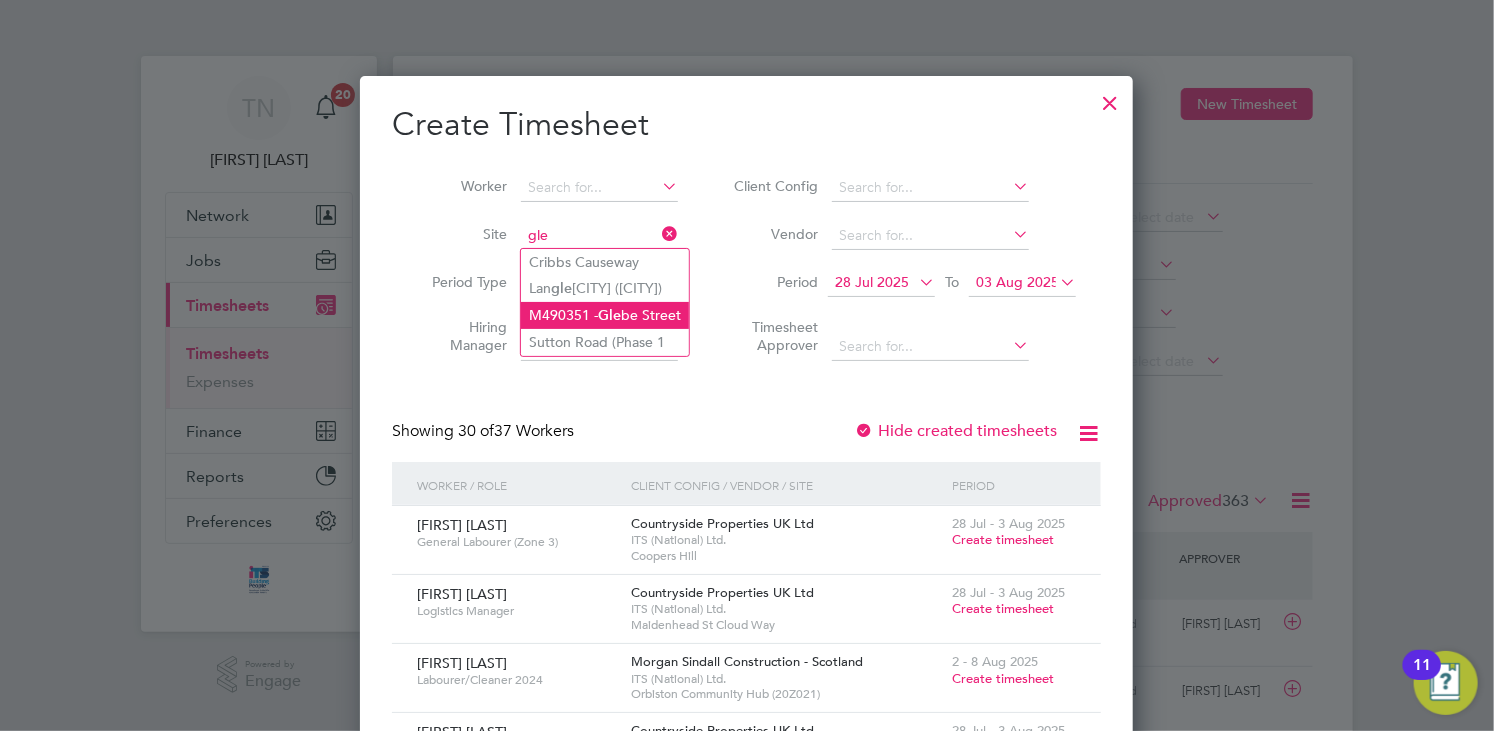 click on "Gle" 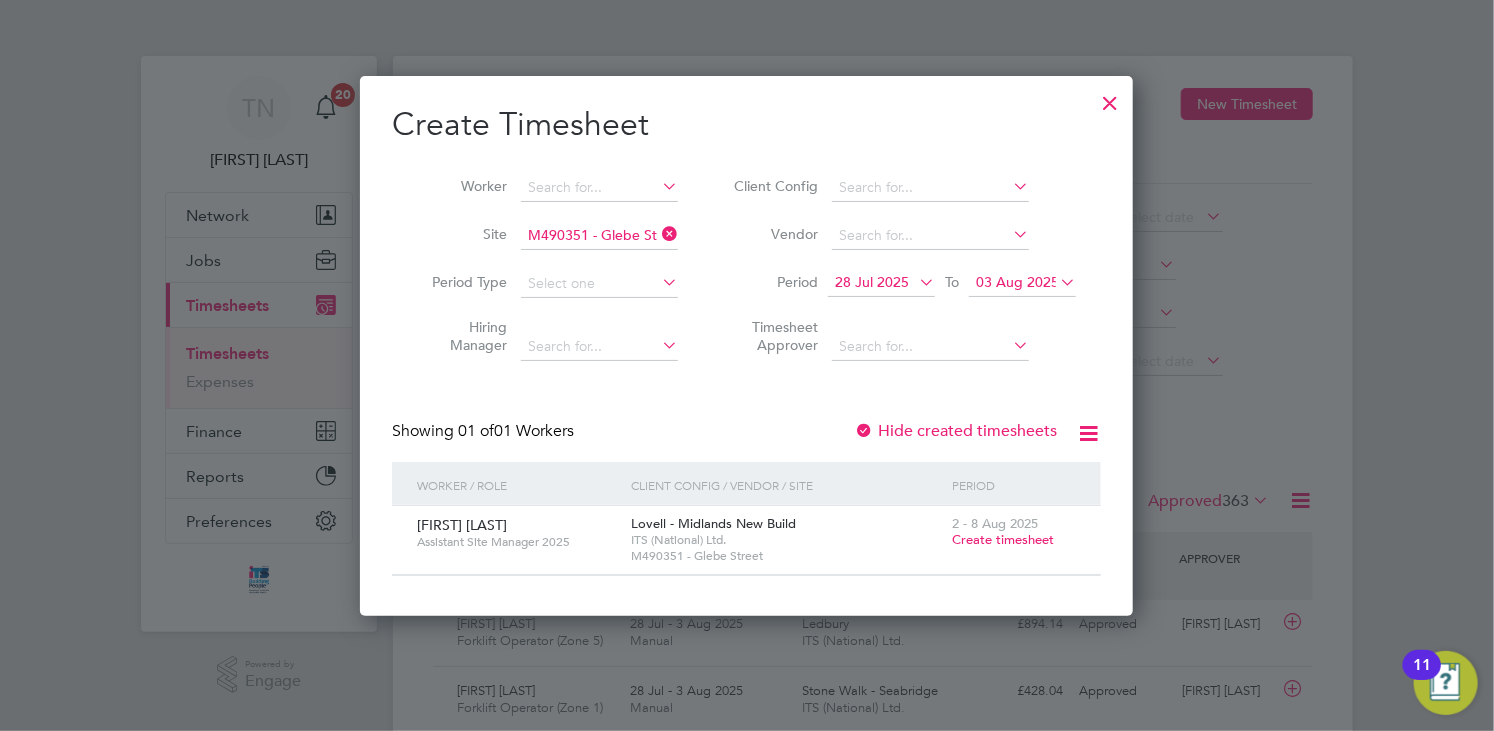 click on "Hide created timesheets" at bounding box center (955, 431) 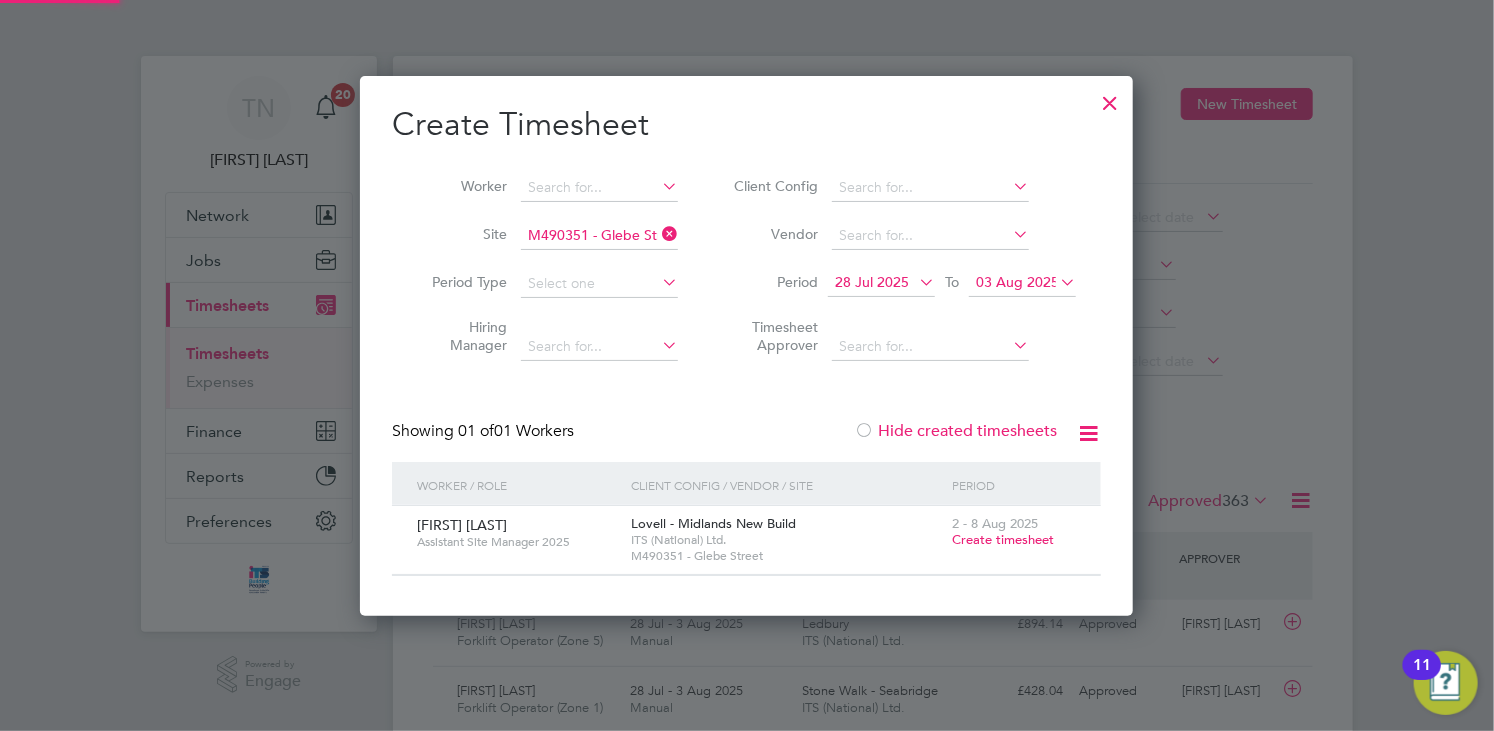 click on "Hide created timesheets" at bounding box center [955, 431] 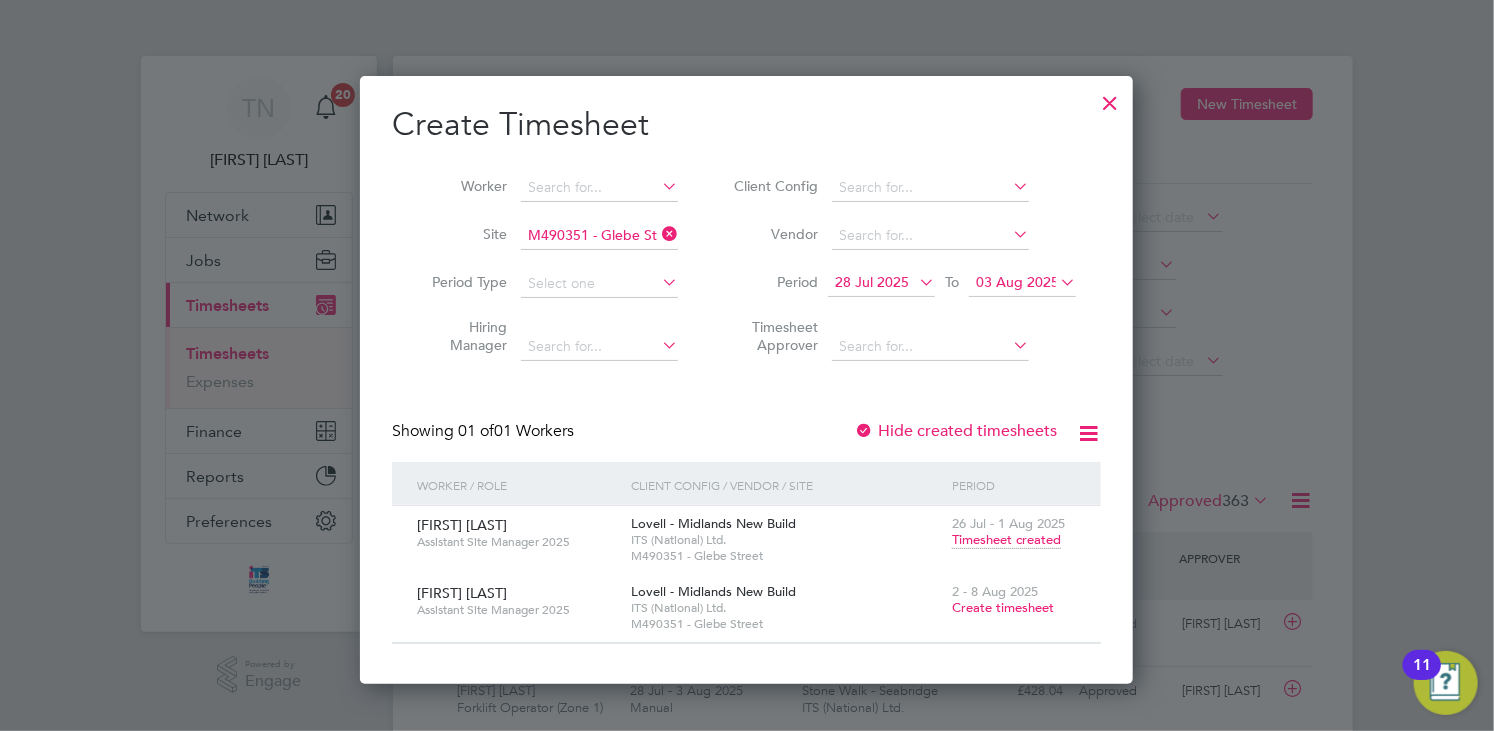 click on "Timesheet created" at bounding box center [1006, 540] 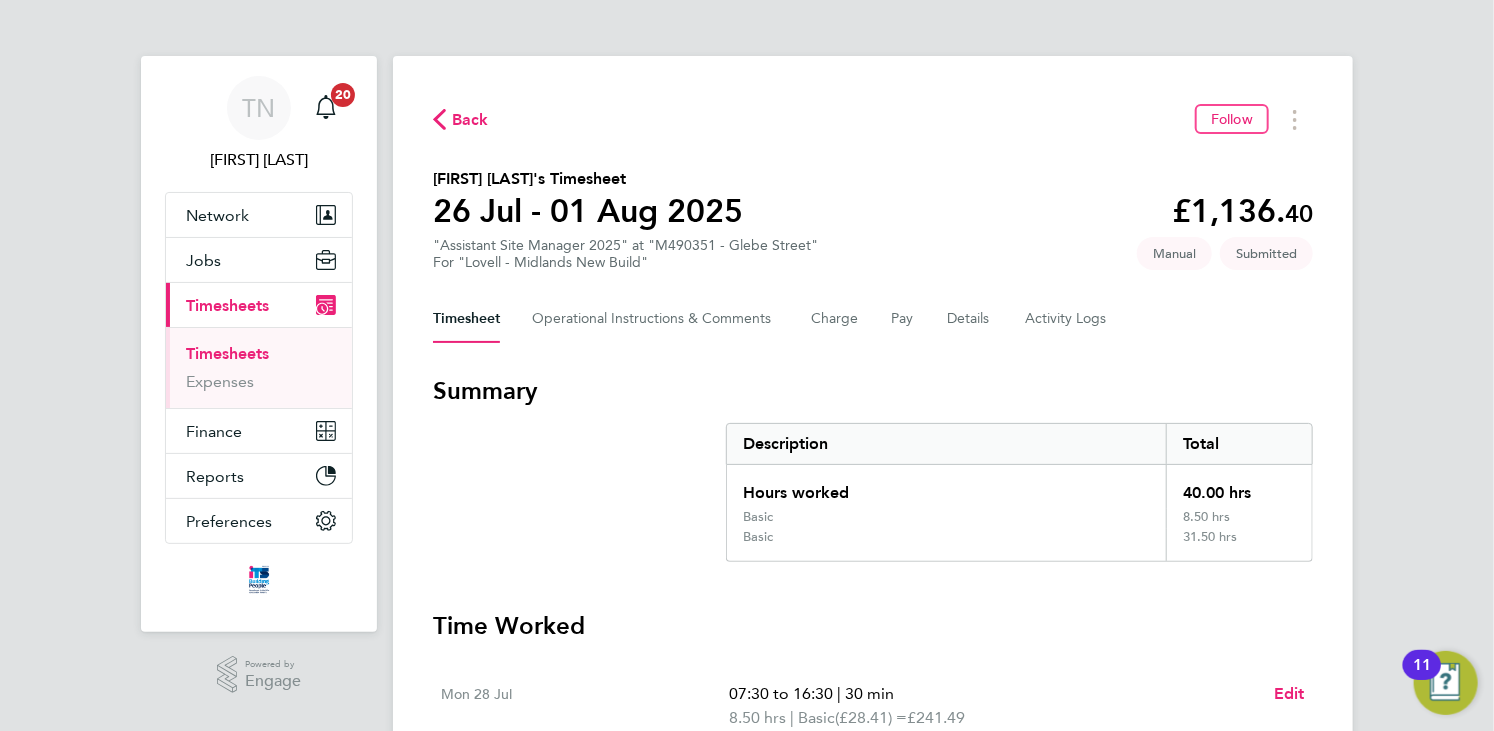 click on "Back" 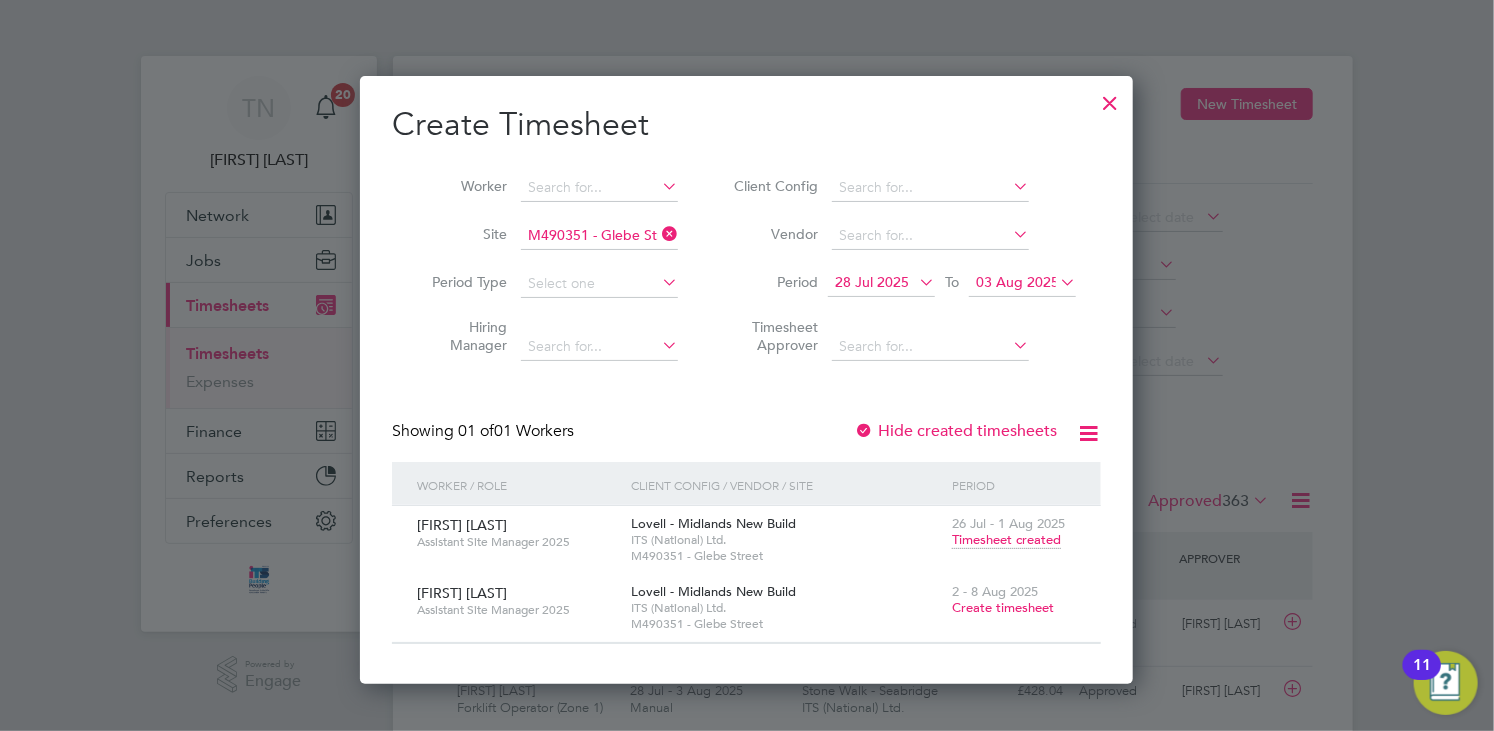 click at bounding box center (1110, 98) 